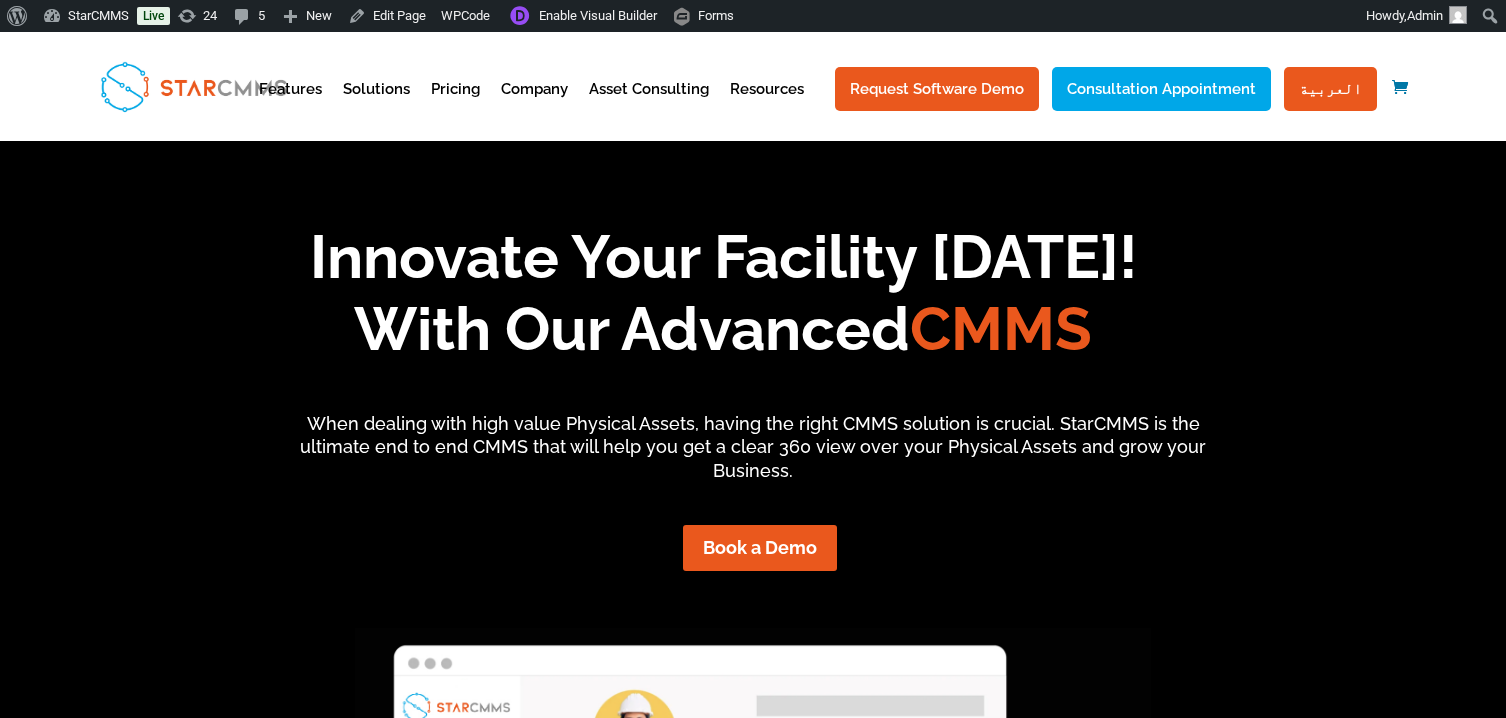 scroll, scrollTop: 0, scrollLeft: 0, axis: both 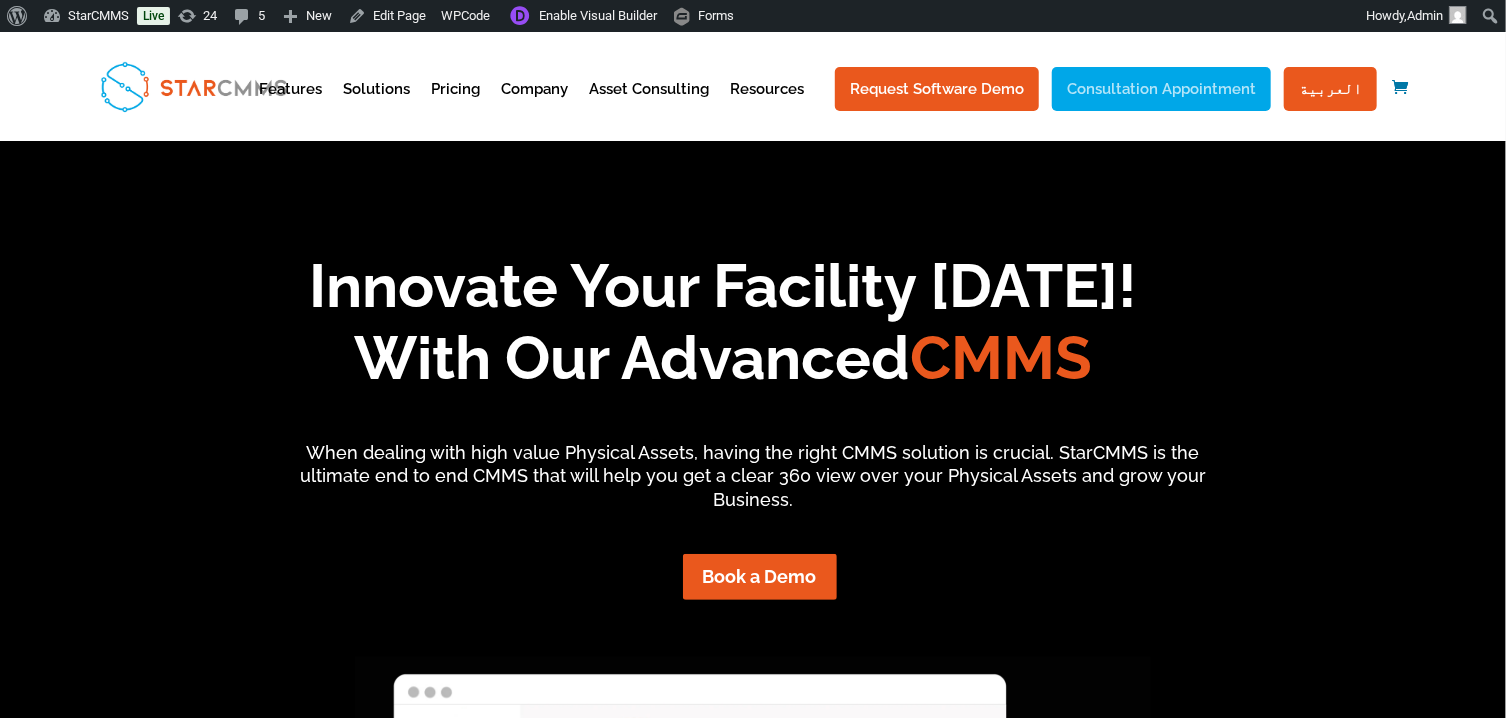 click on "Consultation Appointment" at bounding box center [1161, 89] 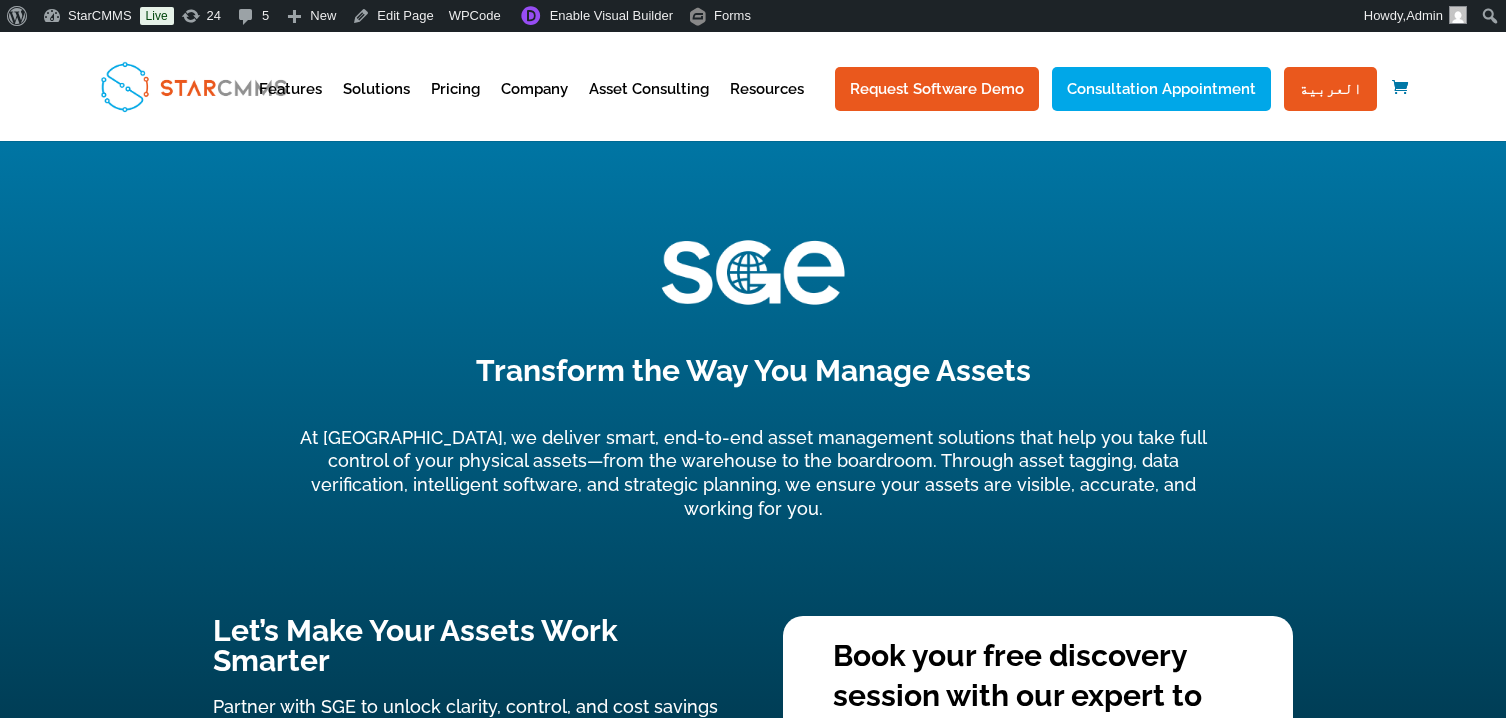 scroll, scrollTop: 0, scrollLeft: 0, axis: both 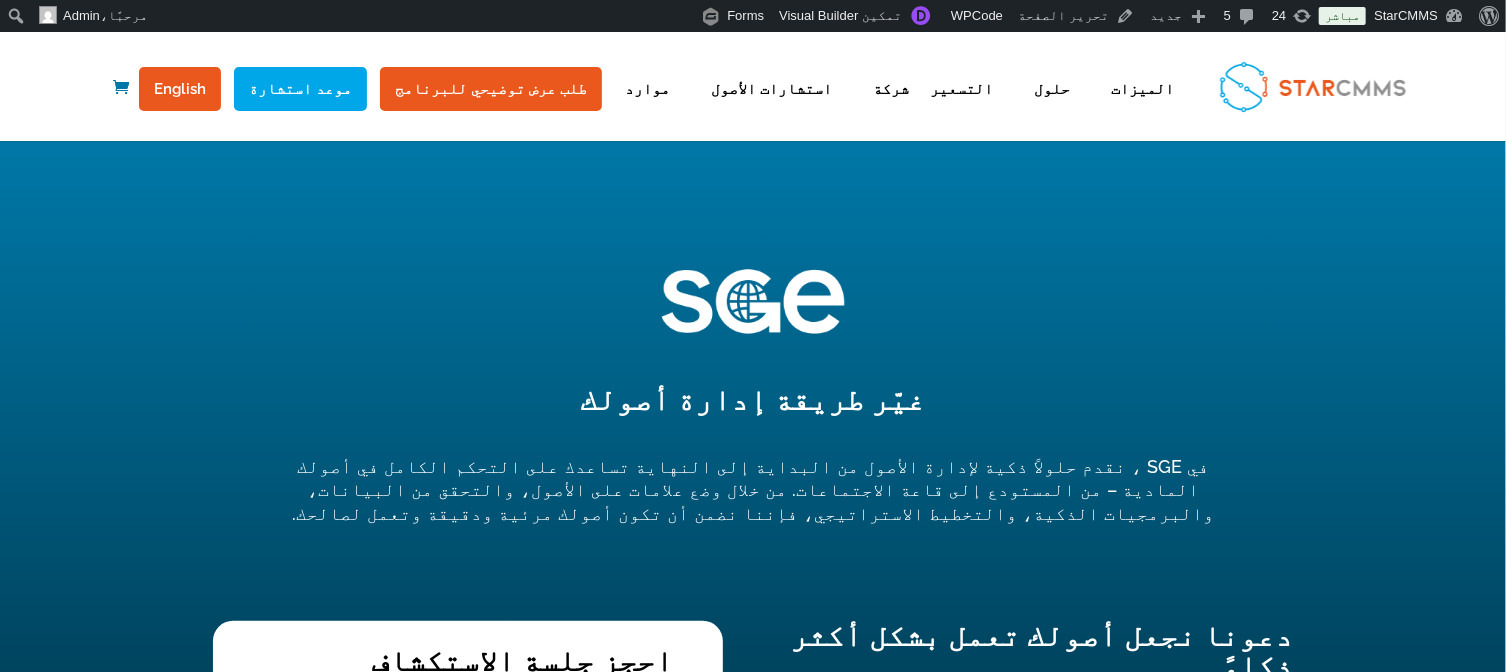 click on "في SGE ، نقدم حلولاً ذكية لإدارة الأصول من البداية إلى النهاية تساعدك على التحكم الكامل في أصولك المادية – من المستودع إلى قاعة الاجتماعات. من خلال وضع علامات على الأصول، والتحقق من البيانات، والبرمجيات الذكية، والتخطيط الاستراتيجي، فإننا نضمن أن تكون أصولك مرئية ودقيقة وتعمل لصالحك." at bounding box center (753, 490) 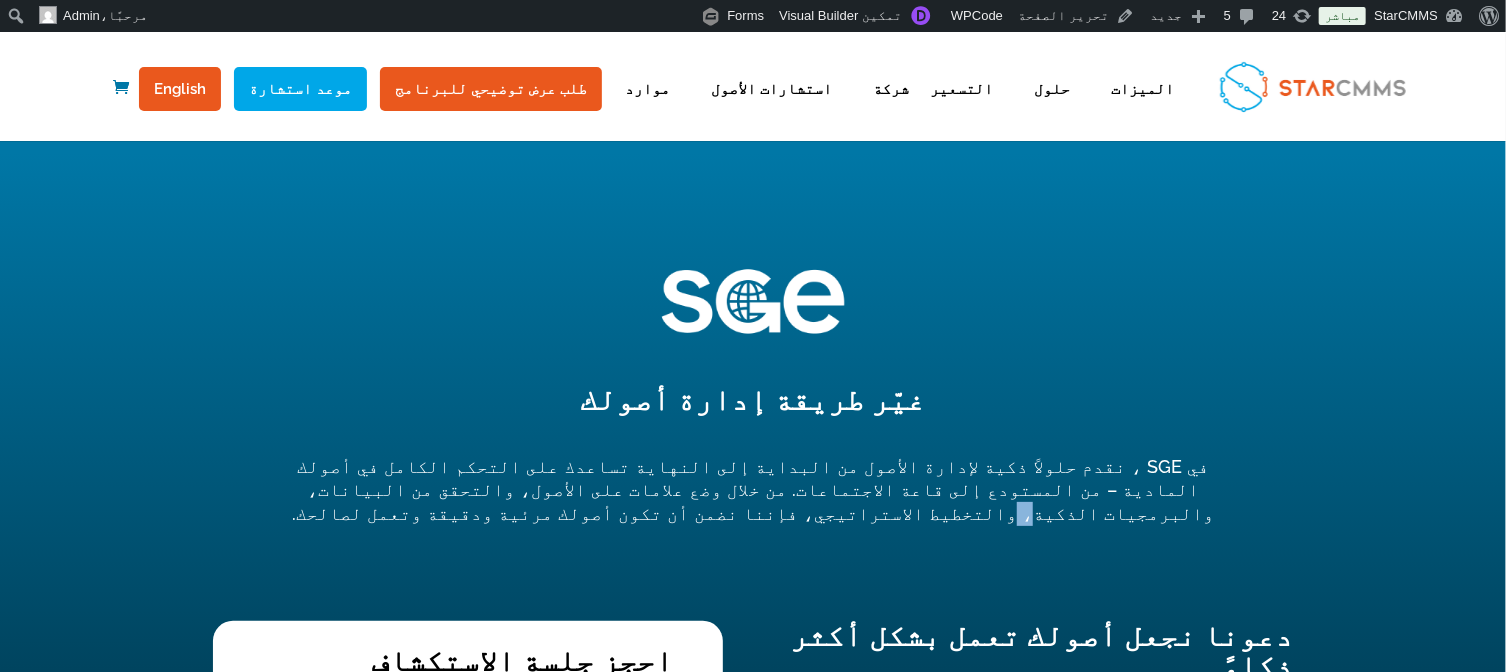 click on "في SGE ، نقدم حلولاً ذكية لإدارة الأصول من البداية إلى النهاية تساعدك على التحكم الكامل في أصولك المادية – من المستودع إلى قاعة الاجتماعات. من خلال وضع علامات على الأصول، والتحقق من البيانات، والبرمجيات الذكية، والتخطيط الاستراتيجي، فإننا نضمن أن تكون أصولك مرئية ودقيقة وتعمل لصالحك." at bounding box center [753, 490] 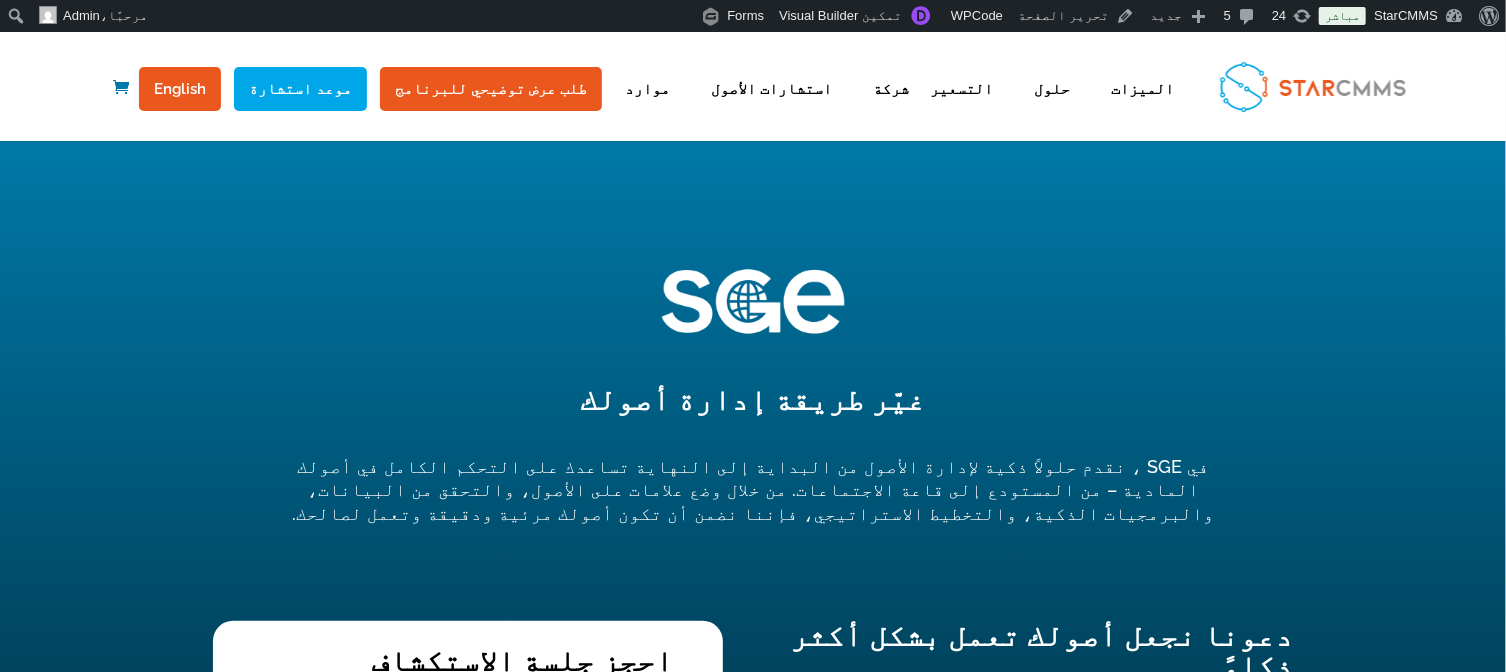 click on "في SGE ، نقدم حلولاً ذكية لإدارة الأصول من البداية إلى النهاية تساعدك على التحكم الكامل في أصولك المادية – من المستودع إلى قاعة الاجتماعات. من خلال وضع علامات على الأصول، والتحقق من البيانات، والبرمجيات الذكية، والتخطيط الاستراتيجي، فإننا نضمن أن تكون أصولك مرئية ودقيقة وتعمل لصالحك." at bounding box center [753, 490] 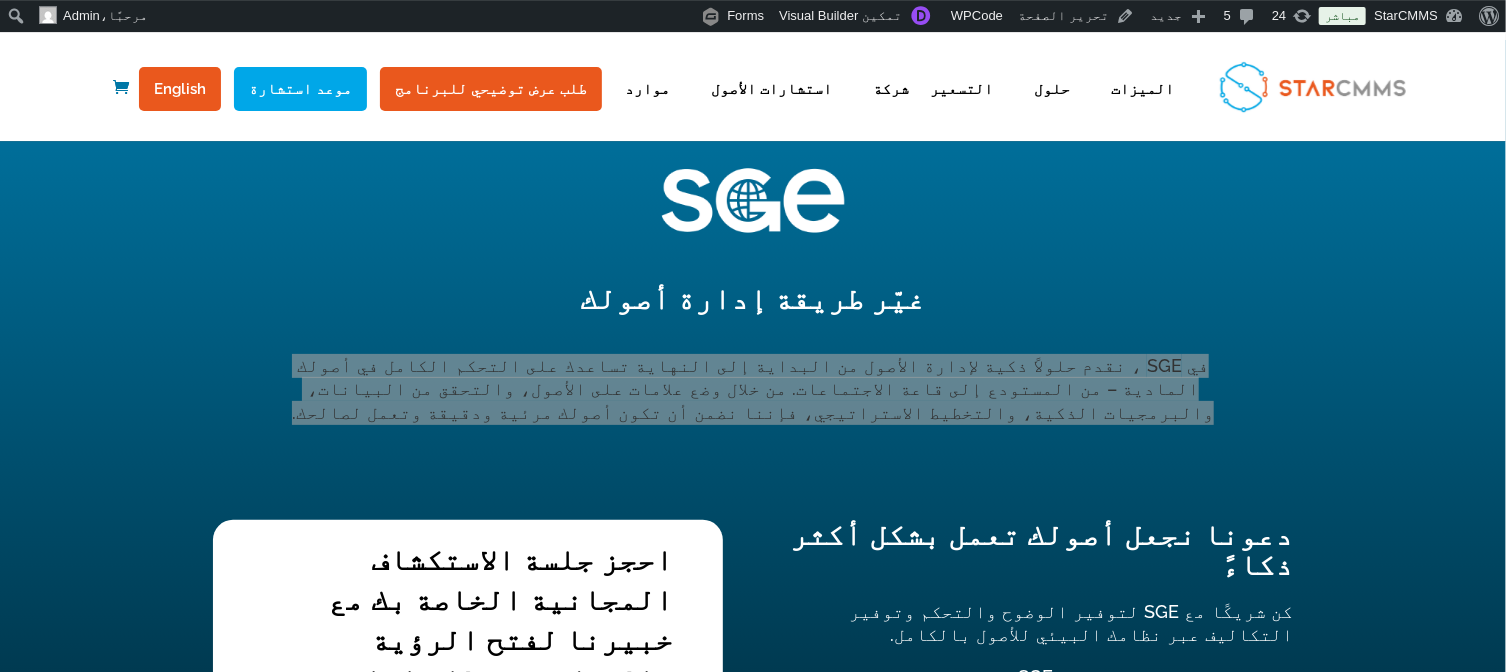 scroll, scrollTop: 178, scrollLeft: 0, axis: vertical 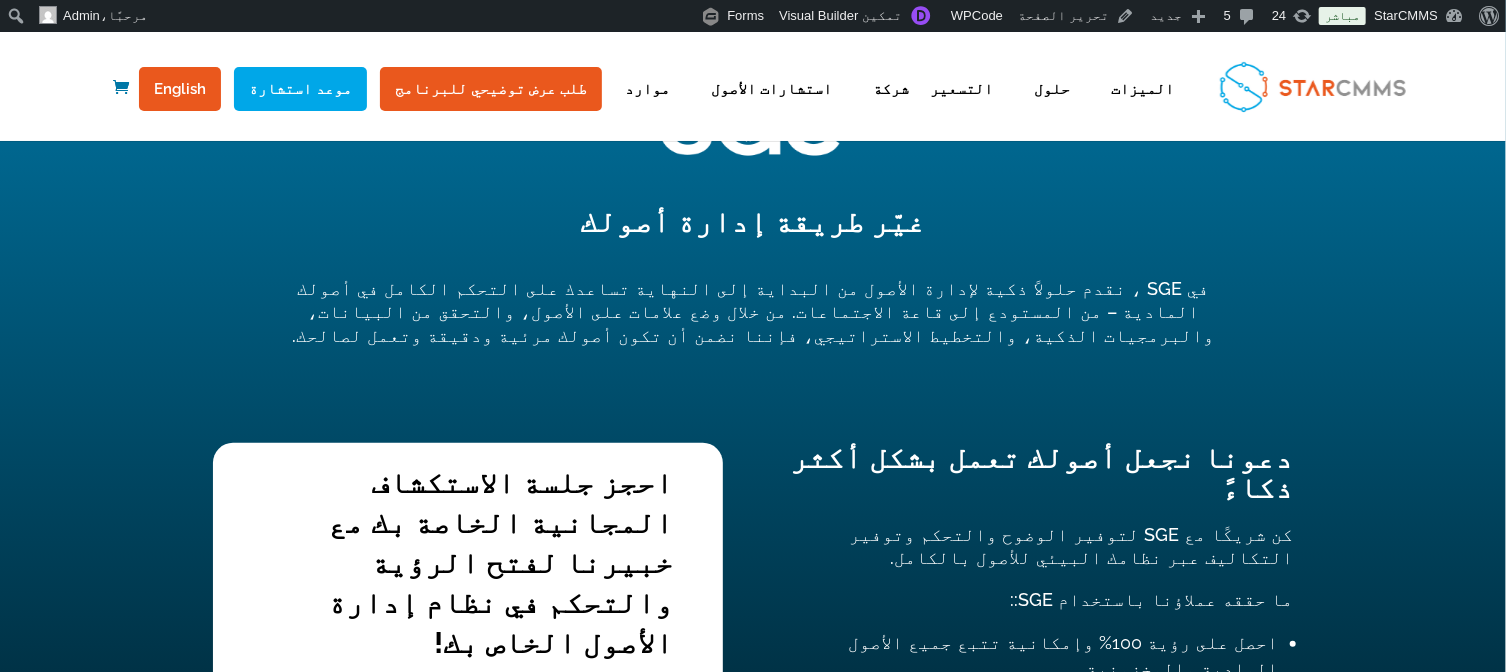 click on "دعونا نجعل أصولك تعمل بشكل أكثر ذكاءً" at bounding box center [1038, 478] 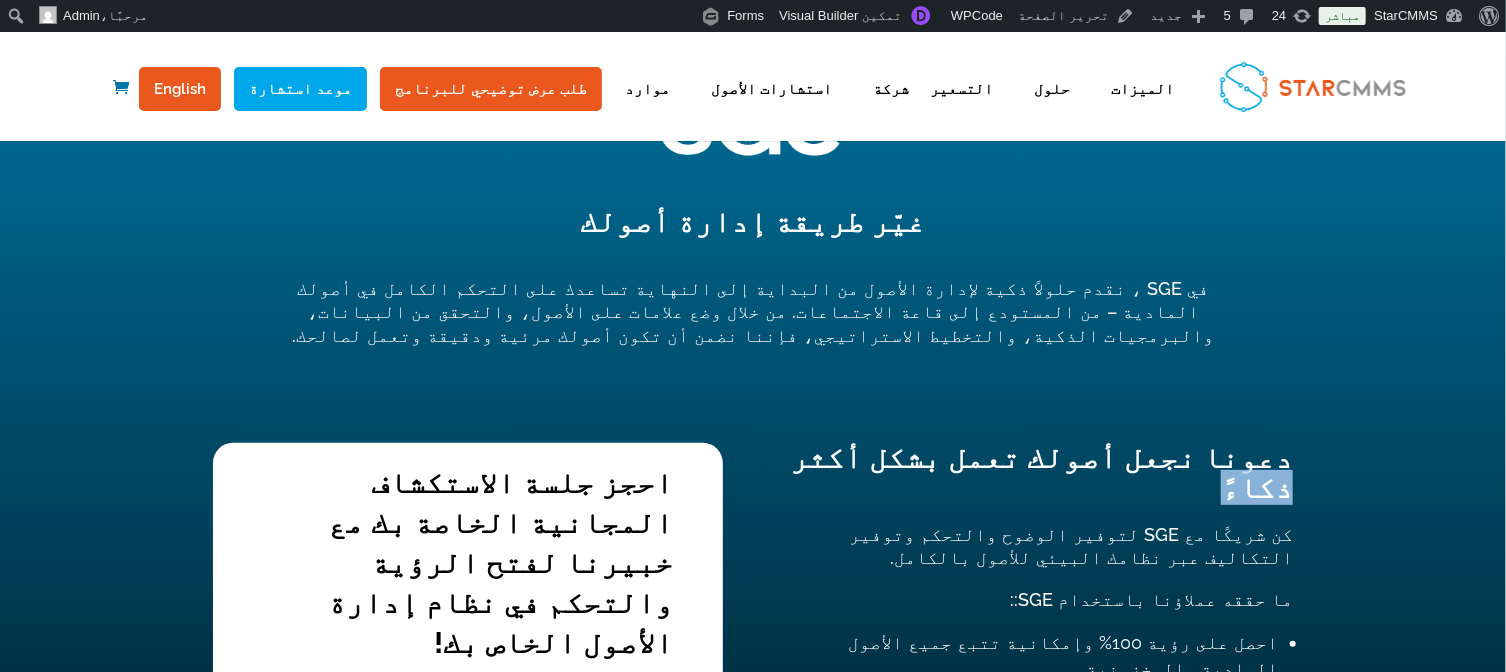 click on "دعونا نجعل أصولك تعمل بشكل أكثر ذكاءً" at bounding box center [1038, 478] 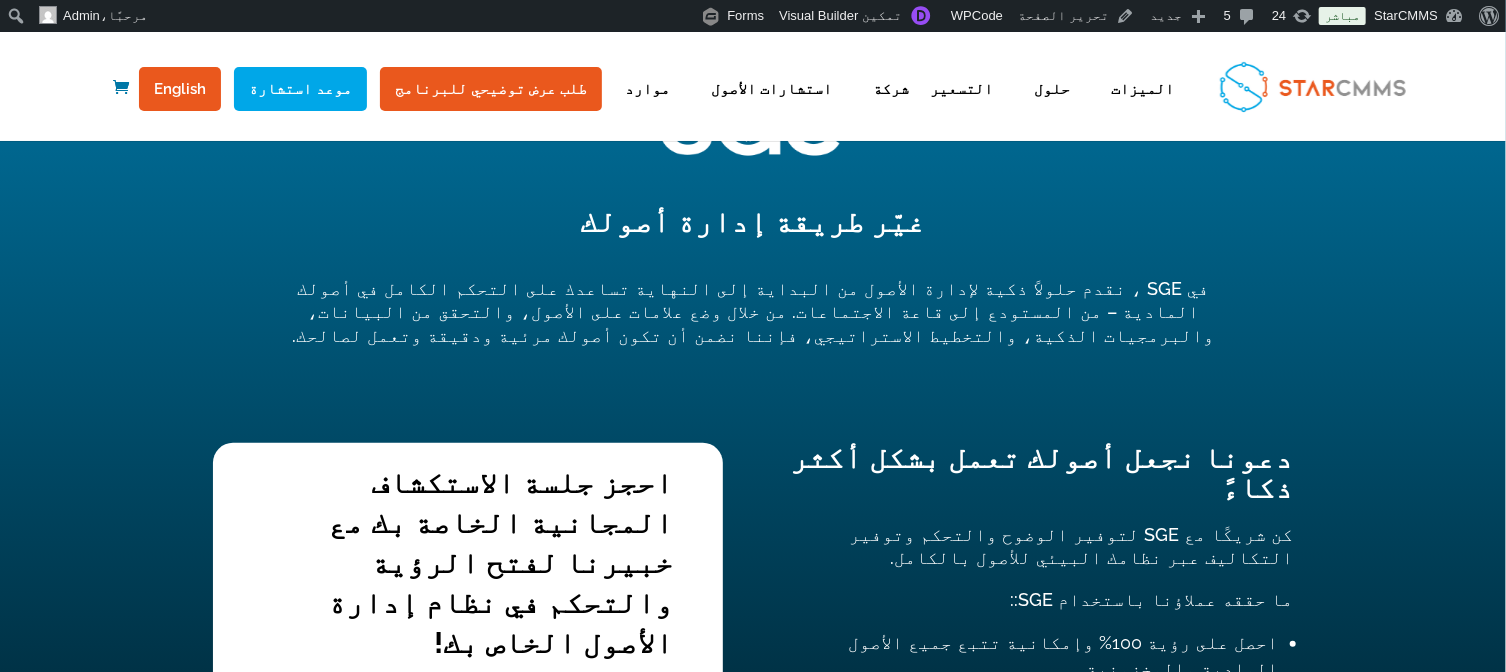 click on "دعونا نجعل أصولك تعمل بشكل أكثر ذكاءً" at bounding box center [1038, 478] 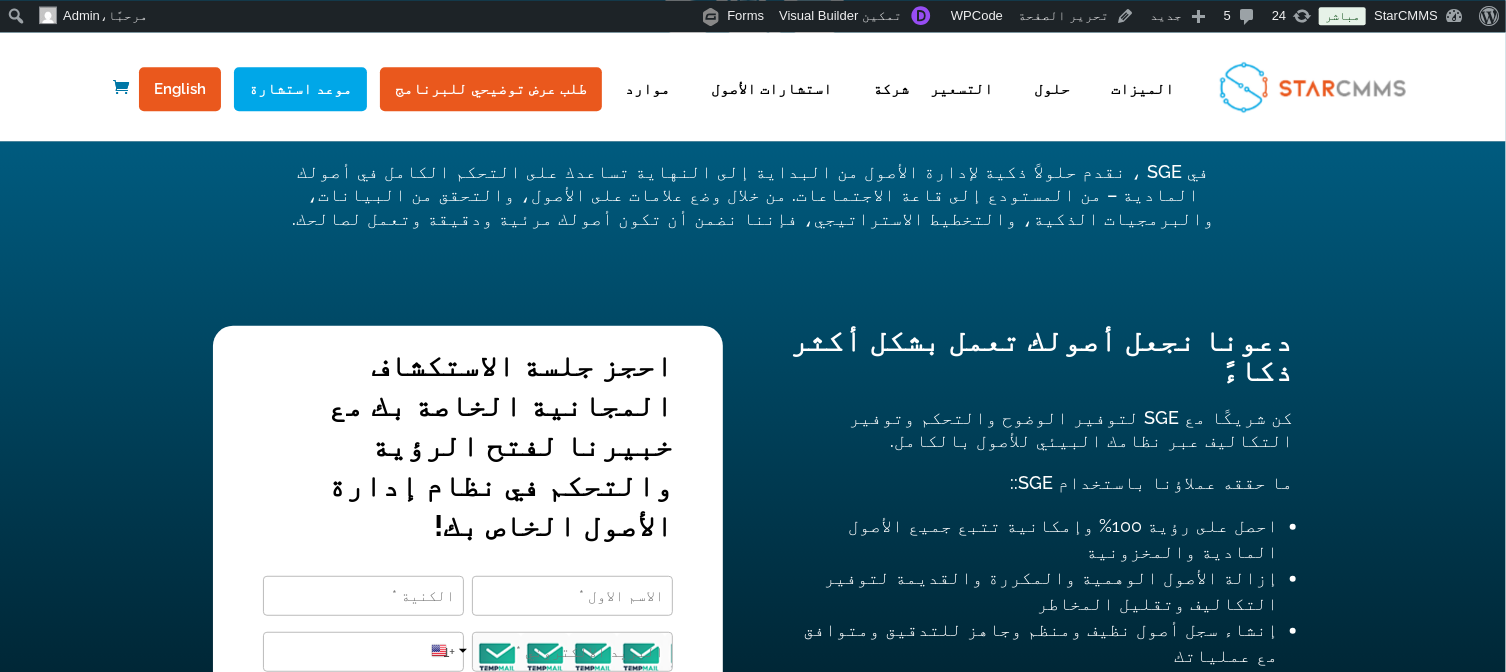 scroll, scrollTop: 357, scrollLeft: 0, axis: vertical 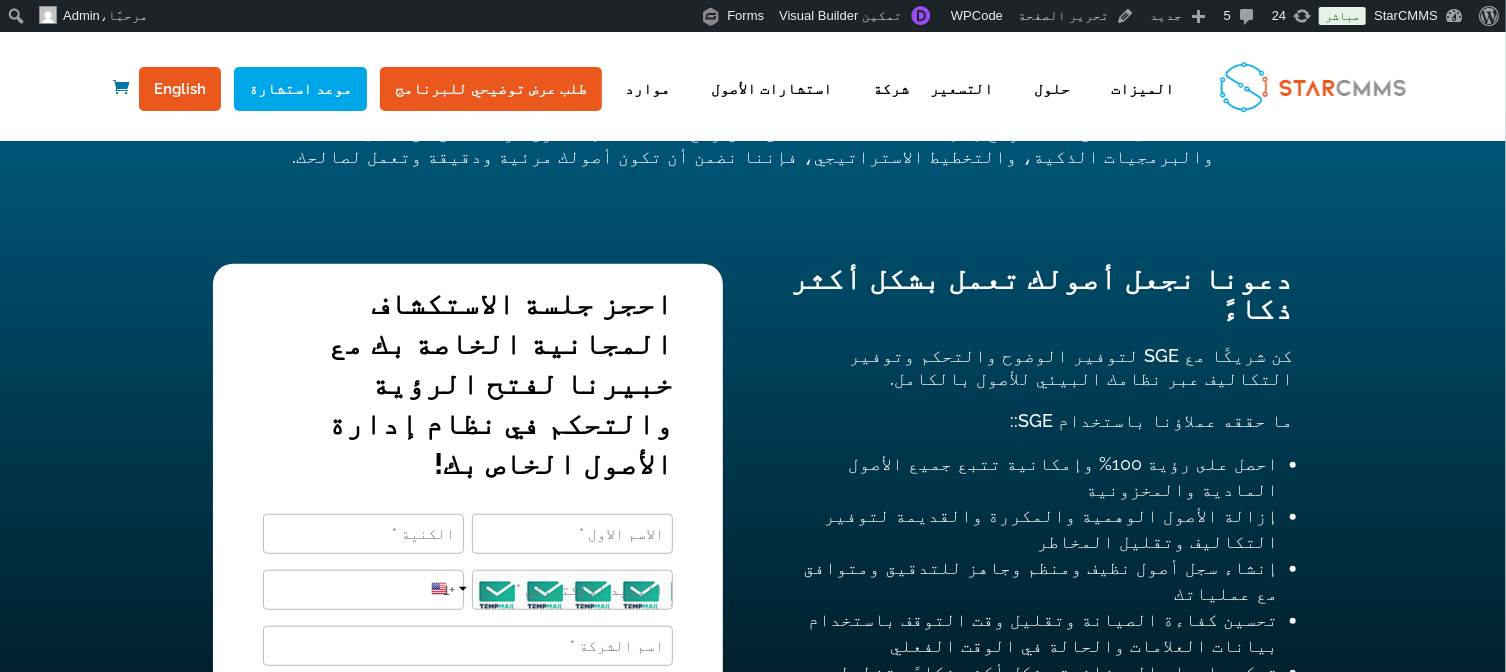 click on "كن شريكًا مع SGE لتوفير الوضوح والتحكم وتوفير التكاليف عبر نظامك البيئي للأصول بالكامل.​
ما حققه عملاؤنا باستخدام SGE:​:
احصل على رؤية 100% وإمكانية تتبع جميع الأصول المادية والمخزونية​
إزالة الأصول الوهمية والمكررة والقديمة لتوفير التكاليف وتقليل المخاطر​
إنشاء سجل أصول نظيف ومنظم وجاهز للتدقيق ومتوافق مع عملياتك​
تحسين كفاءة الصيانة وتقليل وقت التوقف باستخدام بيانات العلامات والحالة في الوقت الفعلي​
تمكين إعداد الميزانية بشكل أكثر ذكاءً وتخطيط CAPEX باستخدام رؤى الأصول القائمة على دورة حياة المشروع​
اتصل بنا اليوم لتحديد موعد جلسة الاكتشاف." at bounding box center [1038, 613] 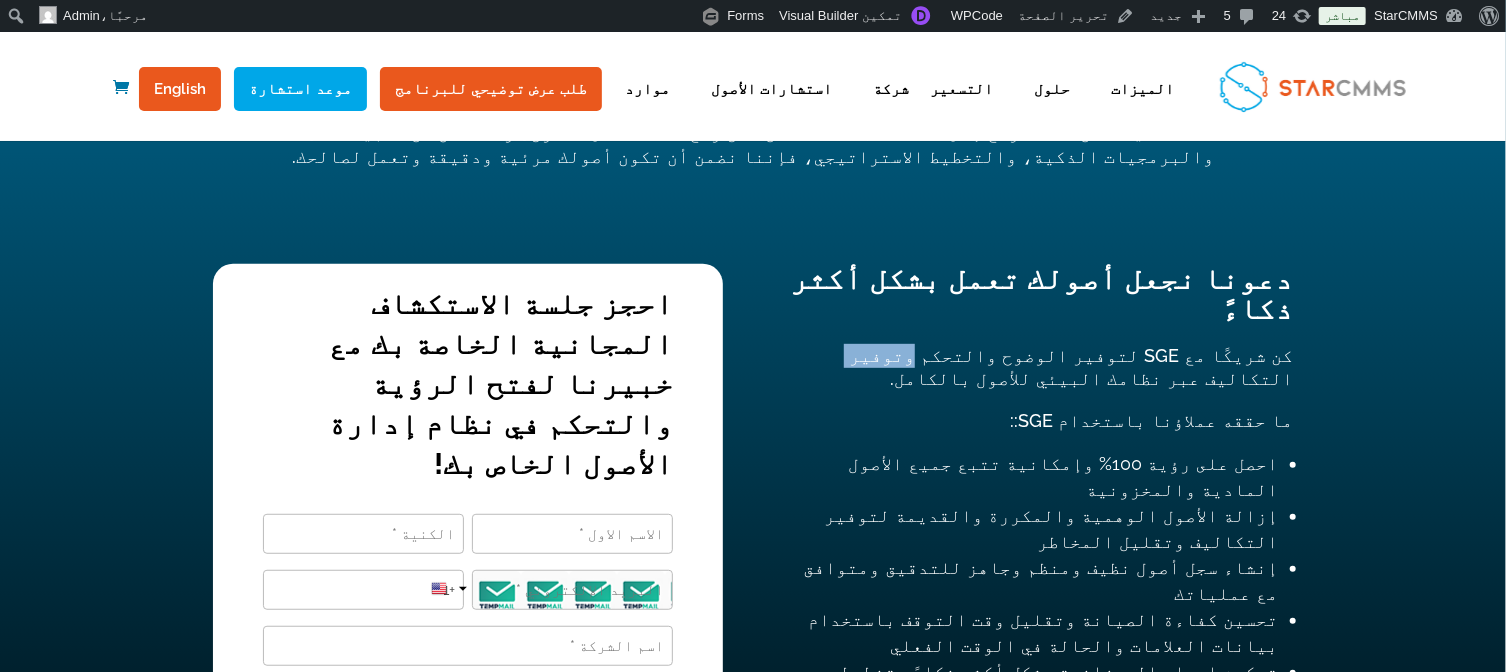 click on "كن شريكًا مع SGE لتوفير الوضوح والتحكم وتوفير التكاليف عبر نظامك البيئي للأصول بالكامل.​
ما حققه عملاؤنا باستخدام SGE:​:
احصل على رؤية 100% وإمكانية تتبع جميع الأصول المادية والمخزونية​
إزالة الأصول الوهمية والمكررة والقديمة لتوفير التكاليف وتقليل المخاطر​
إنشاء سجل أصول نظيف ومنظم وجاهز للتدقيق ومتوافق مع عملياتك​
تحسين كفاءة الصيانة وتقليل وقت التوقف باستخدام بيانات العلامات والحالة في الوقت الفعلي​
تمكين إعداد الميزانية بشكل أكثر ذكاءً وتخطيط CAPEX باستخدام رؤى الأصول القائمة على دورة حياة المشروع​
اتصل بنا اليوم لتحديد موعد جلسة الاكتشاف." at bounding box center (1038, 613) 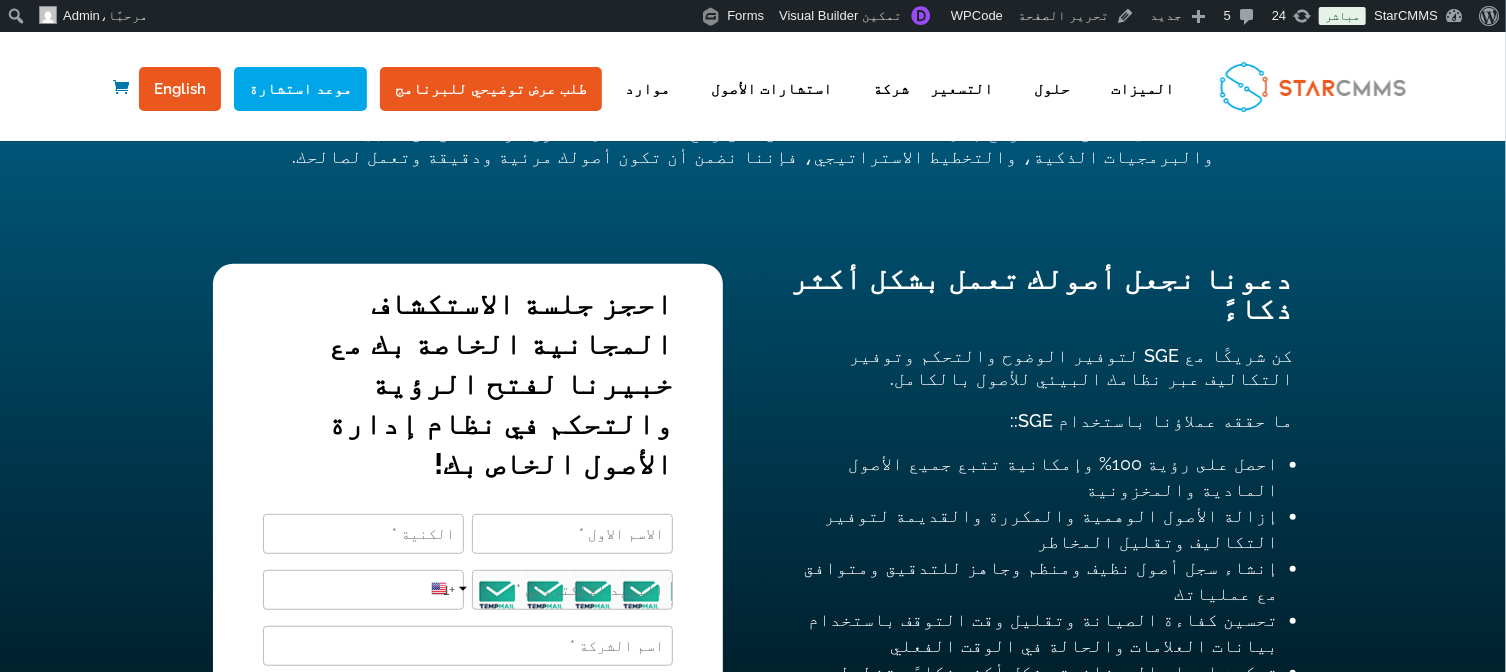click on "كن شريكًا مع SGE لتوفير الوضوح والتحكم وتوفير التكاليف عبر نظامك البيئي للأصول بالكامل.​
ما حققه عملاؤنا باستخدام SGE:​:
احصل على رؤية 100% وإمكانية تتبع جميع الأصول المادية والمخزونية​
إزالة الأصول الوهمية والمكررة والقديمة لتوفير التكاليف وتقليل المخاطر​
إنشاء سجل أصول نظيف ومنظم وجاهز للتدقيق ومتوافق مع عملياتك​
تحسين كفاءة الصيانة وتقليل وقت التوقف باستخدام بيانات العلامات والحالة في الوقت الفعلي​
تمكين إعداد الميزانية بشكل أكثر ذكاءً وتخطيط CAPEX باستخدام رؤى الأصول القائمة على دورة حياة المشروع​
اتصل بنا اليوم لتحديد موعد جلسة الاكتشاف." at bounding box center (1038, 613) 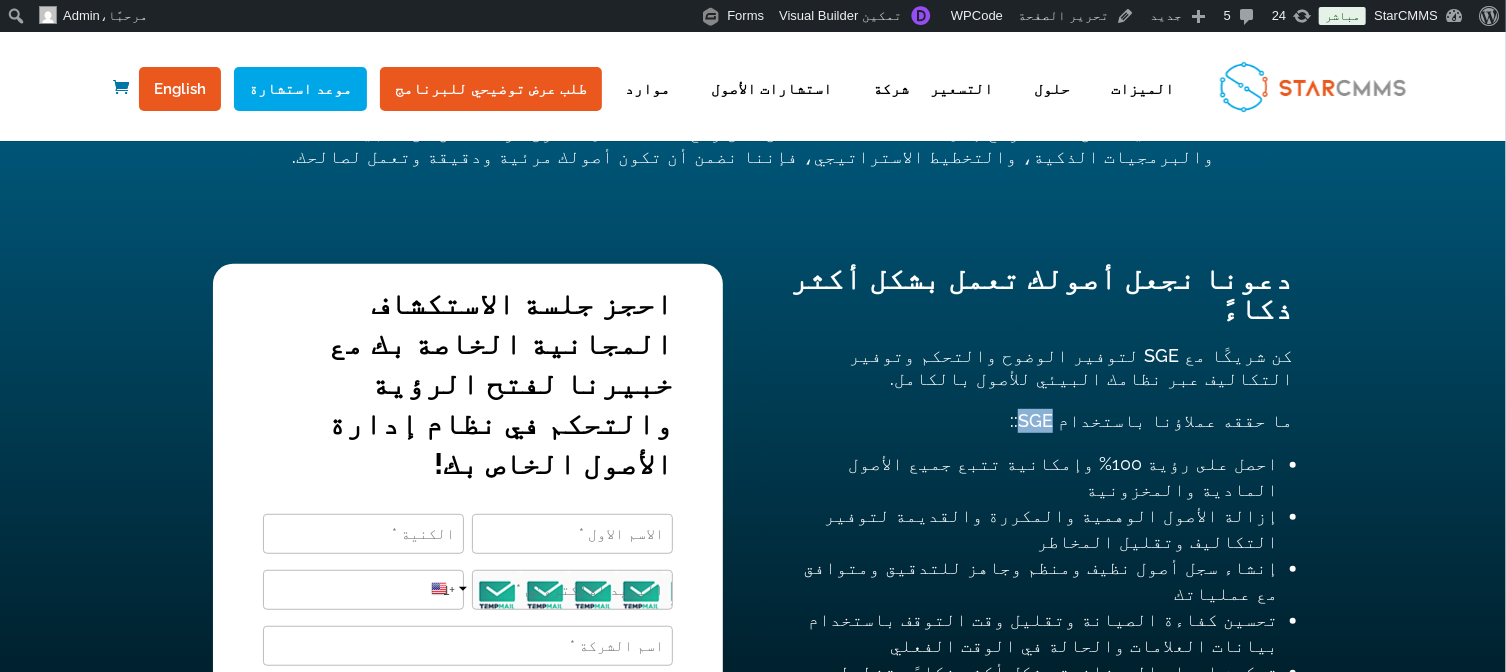 click on "ما حققه عملاؤنا باستخدام SGE:​:" at bounding box center [1038, 430] 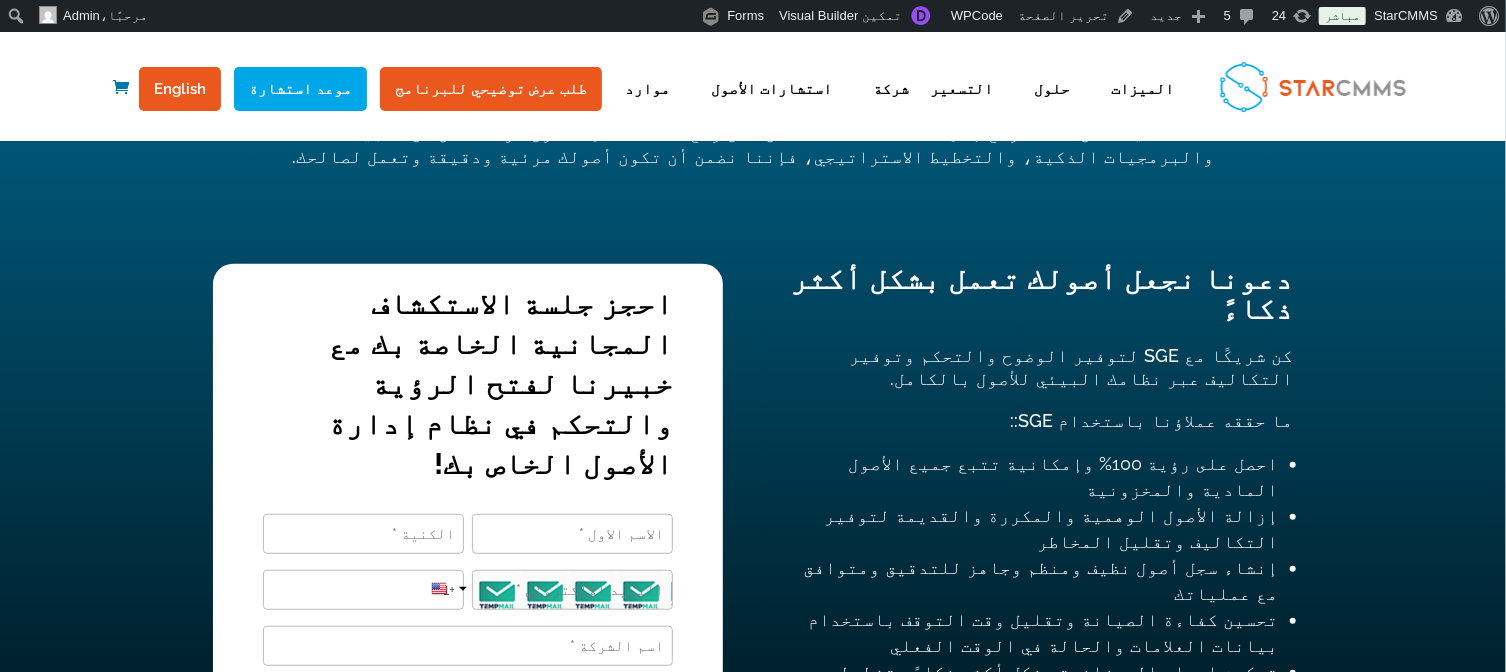 click on "ما حققه عملاؤنا باستخدام SGE:​:" at bounding box center (1038, 430) 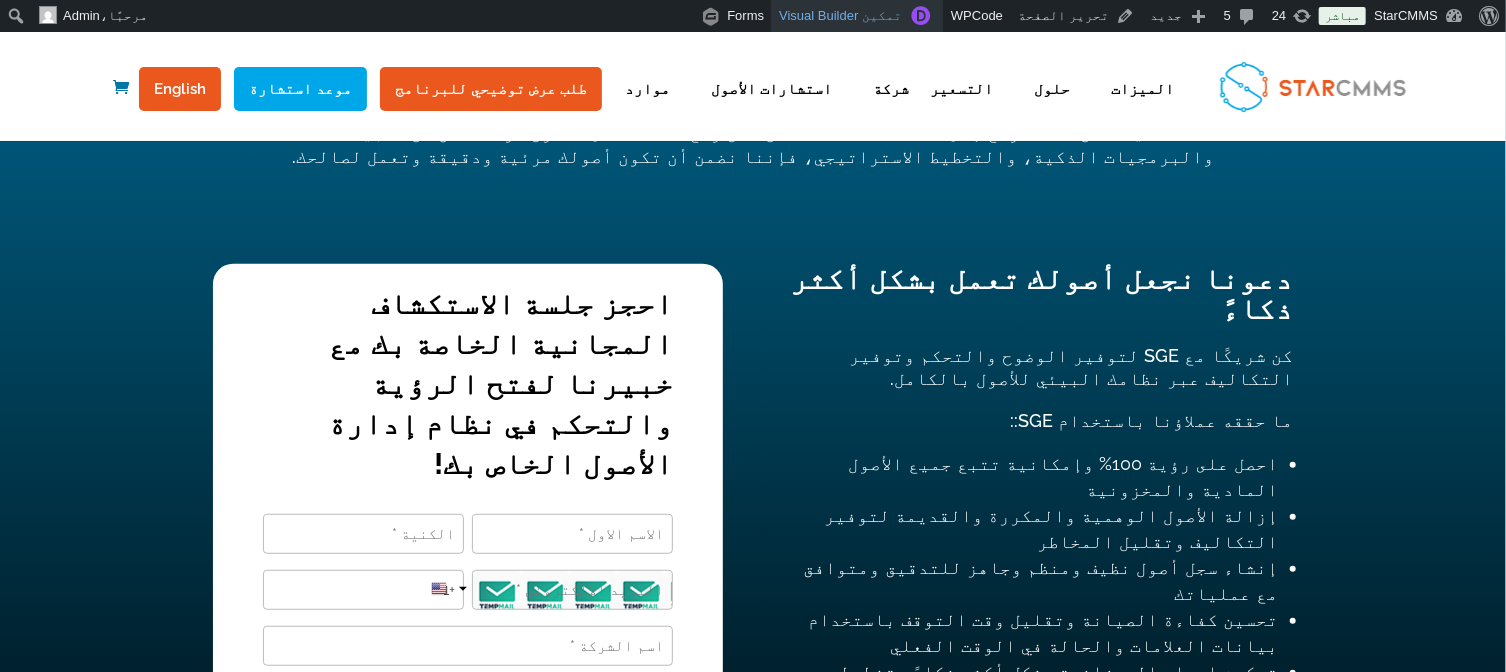 scroll, scrollTop: 536, scrollLeft: 0, axis: vertical 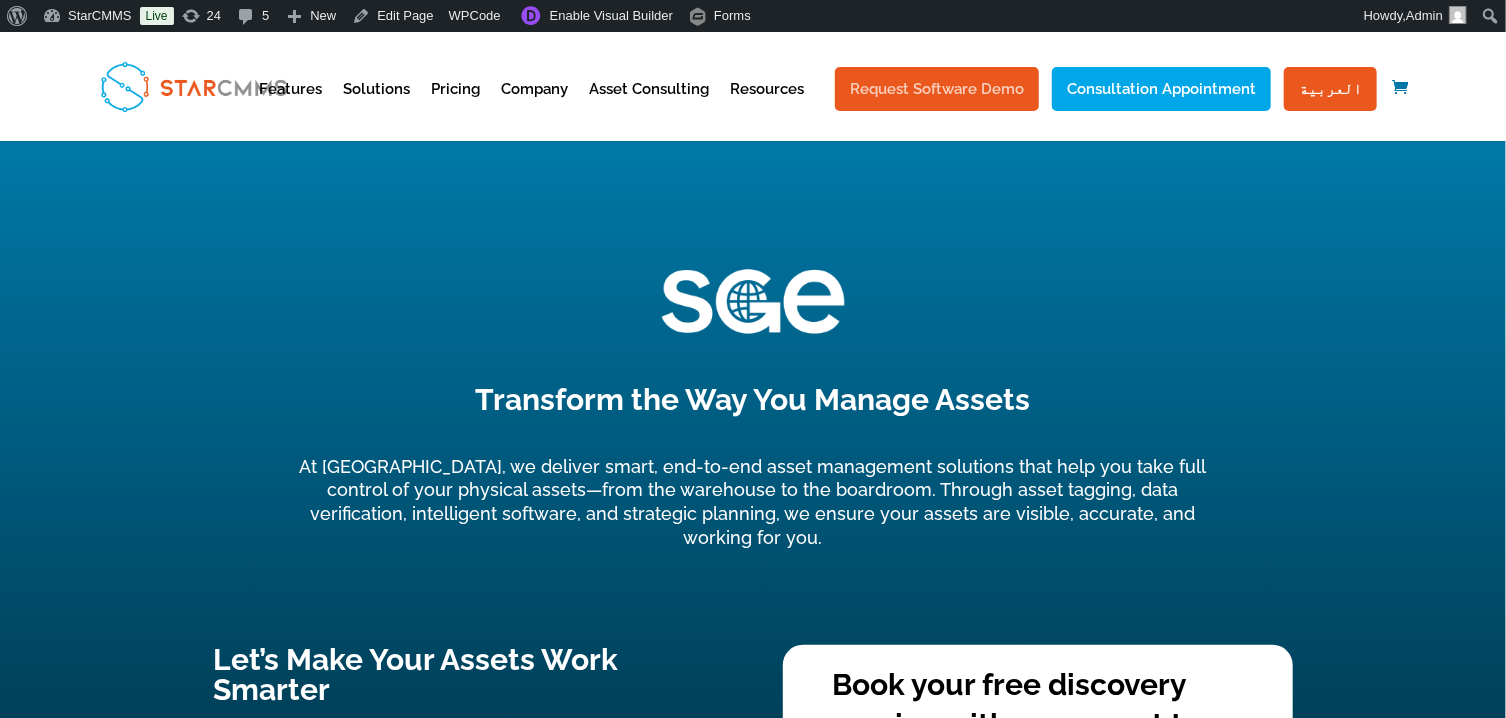 click on "Request Software Demo" at bounding box center (937, 89) 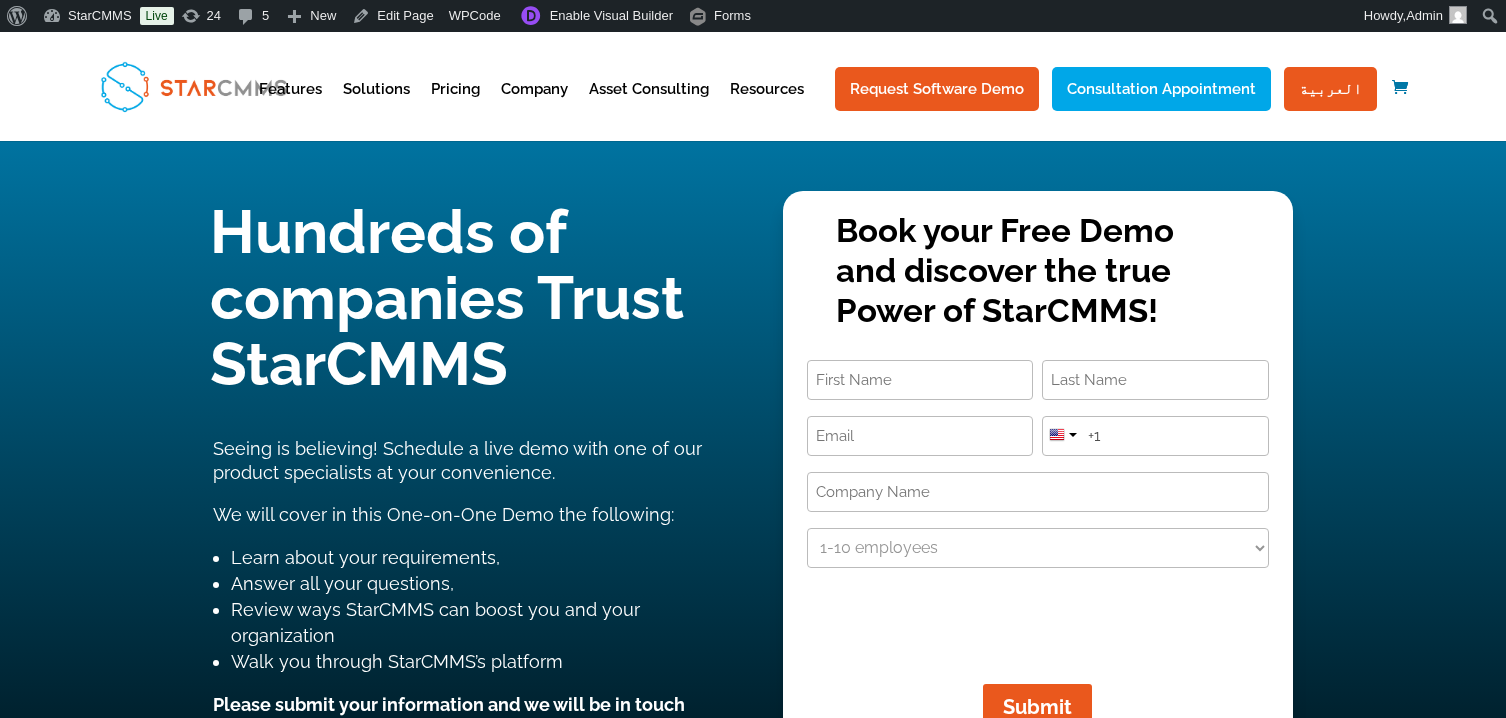 scroll, scrollTop: 0, scrollLeft: 0, axis: both 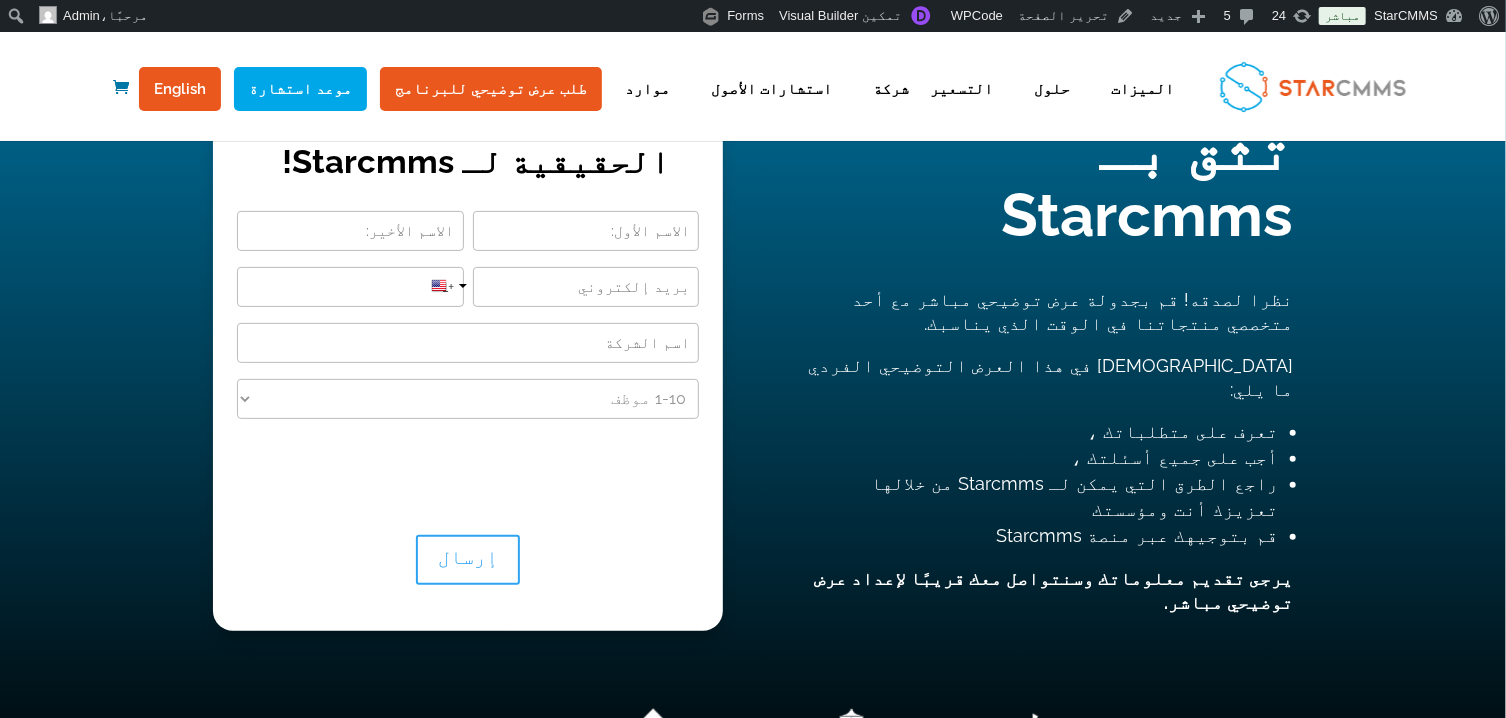 click on "احجز عرضك التجريبي المجاني واكتشف القوة الحقيقية لـ Starcmms!
Book your Free Demo and discover the true Power of StarCMMS! (1)
Name (Required)
First
Last
Email (Required)
+1 +44 +1" at bounding box center [753, 396] 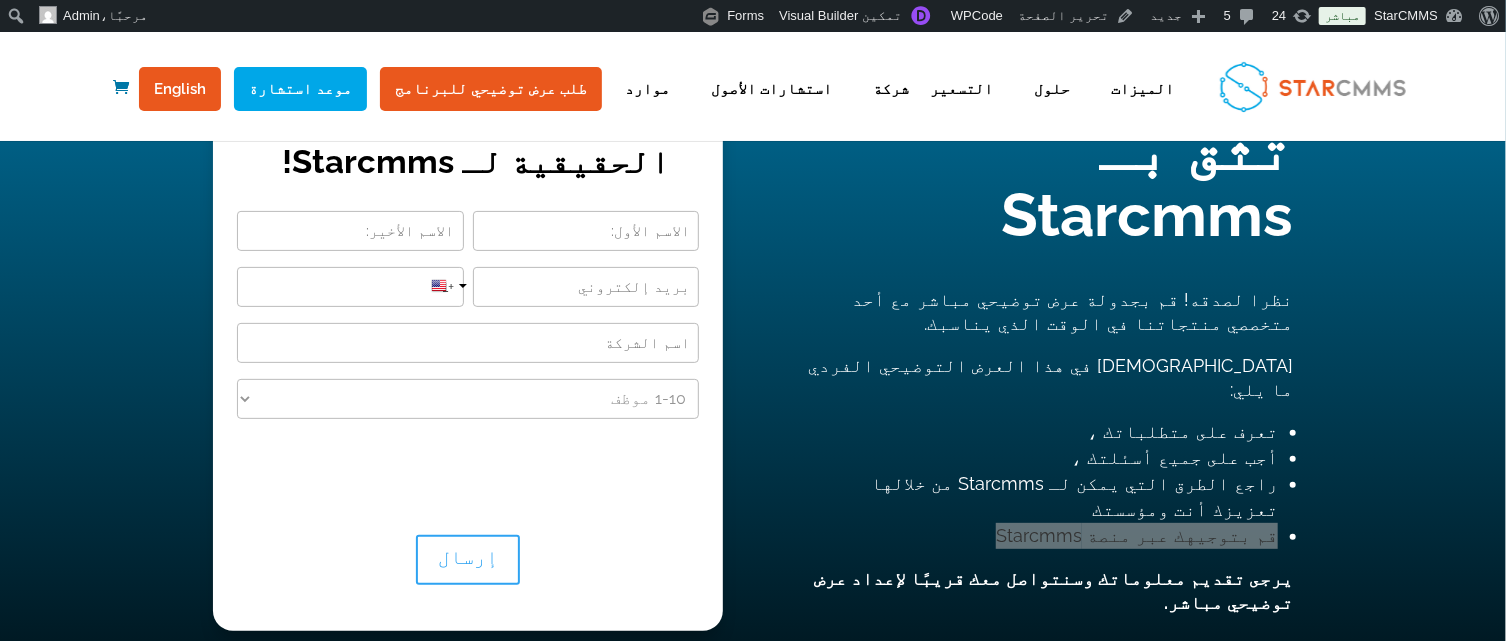 scroll, scrollTop: 357, scrollLeft: 0, axis: vertical 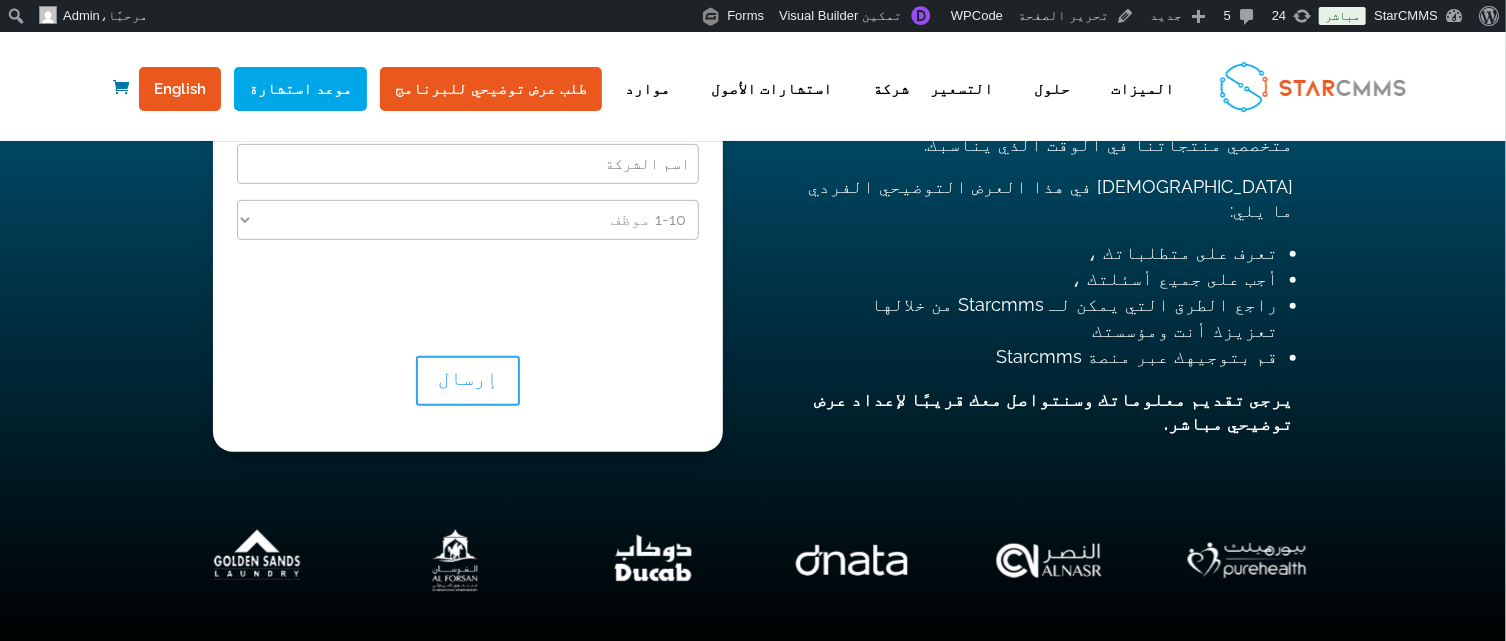 click on "مئات الشركات تثق بـ Starcmms
نظرا لصدقه! قم بجدولة عرض توضيحي مباشر مع أحد متخصصي منتجاتنا في الوقت الذي يناسبك.
سنغطي في هذا العرض التوضيحي الفردي ما يلي:
تعرف على متطلباتك ،
أجب على جميع أسئلتك ،
راجع الطرق التي يمكن لـ Starcmms من خلالها تعزيزك أنت ومؤسستك
قم بتوجيهك عبر منصة Starcmms
يرجى تقديم معلوماتك وسنتواصل معك قريبًا لإعداد عرض توضيحي مباشر." at bounding box center [1038, 189] 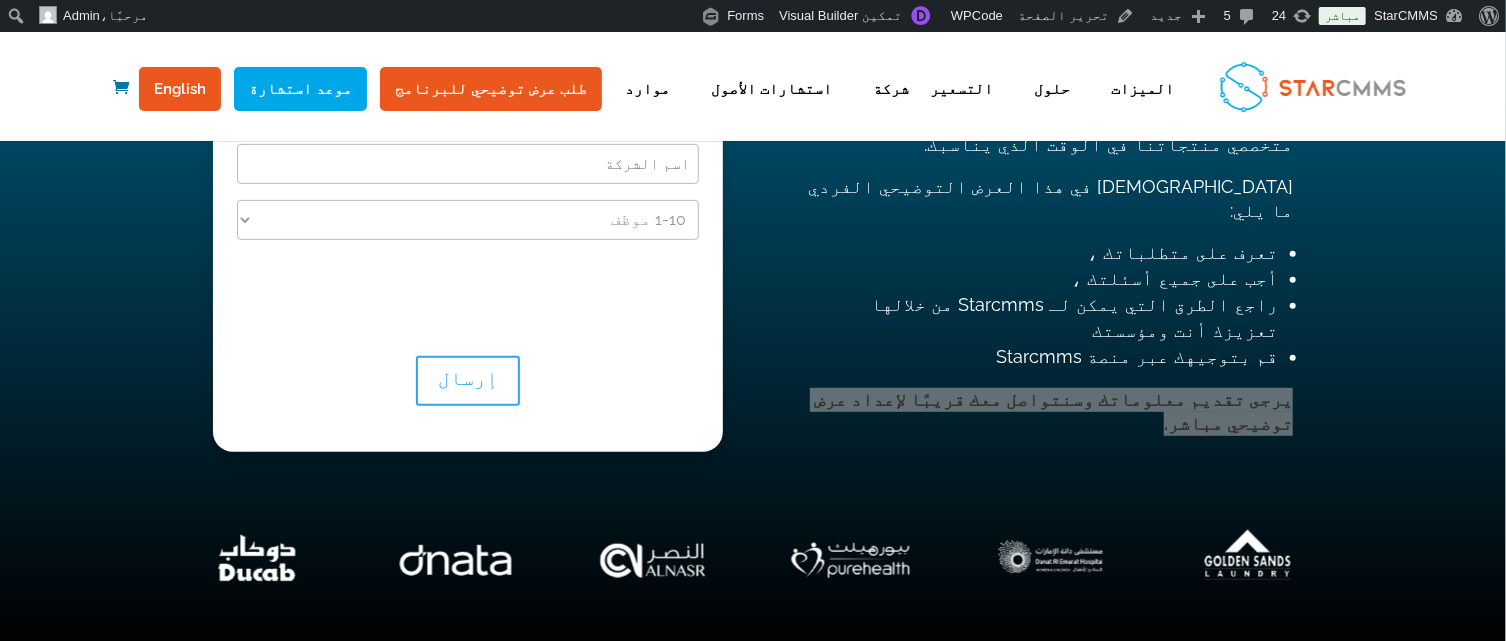 scroll, scrollTop: 178, scrollLeft: 0, axis: vertical 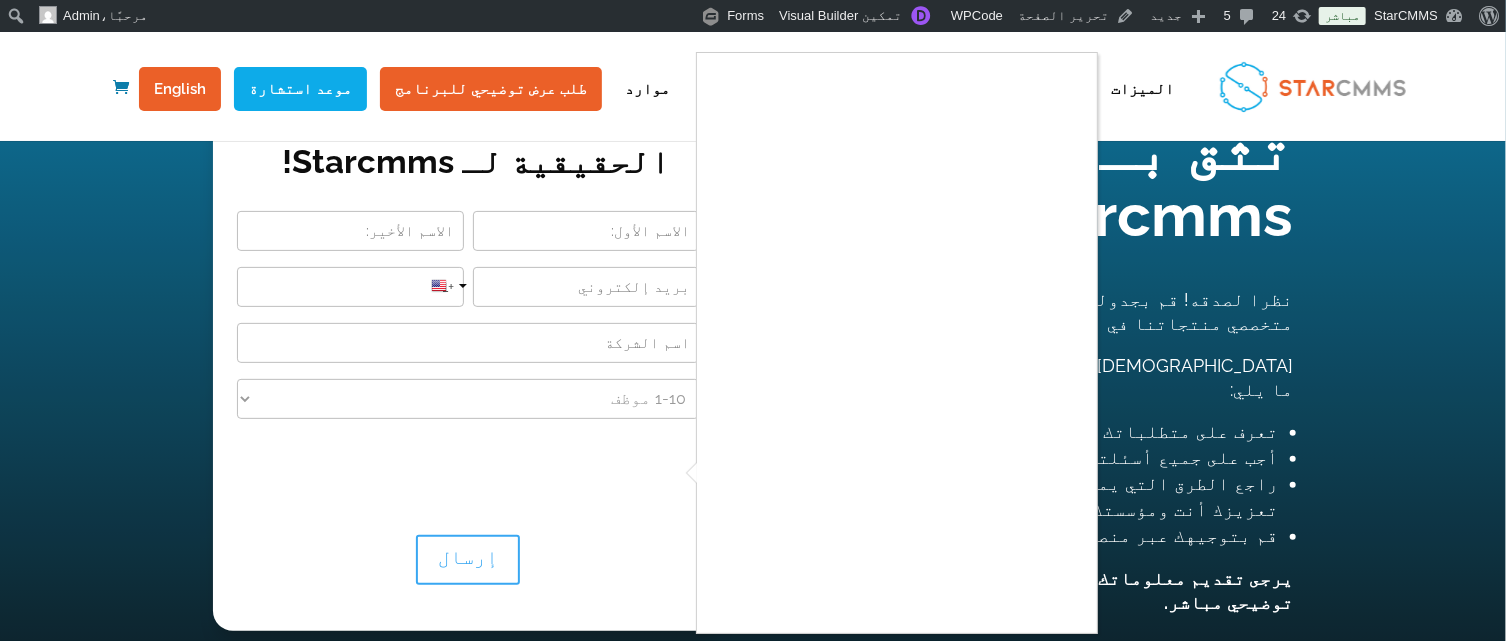 click at bounding box center (753, 320) 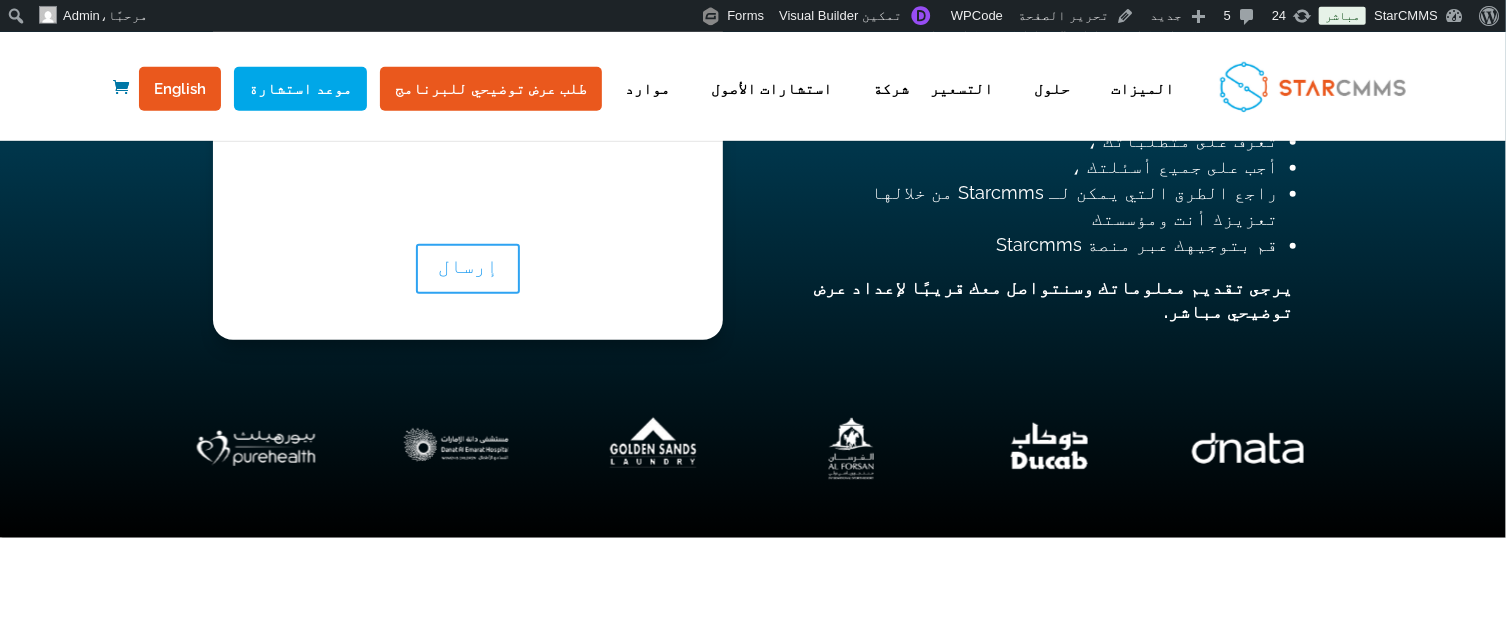 scroll, scrollTop: 536, scrollLeft: 0, axis: vertical 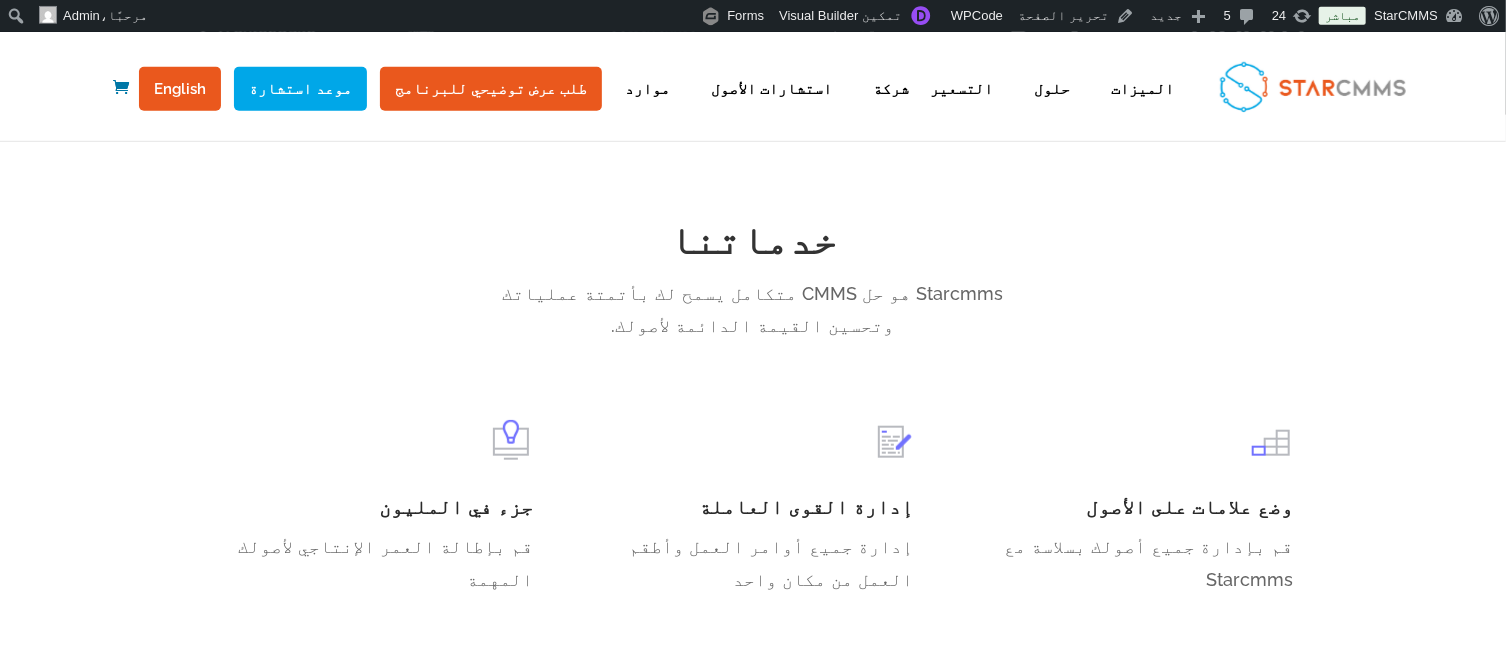 click on "وضع علامات على الأصول" at bounding box center (1133, 512) 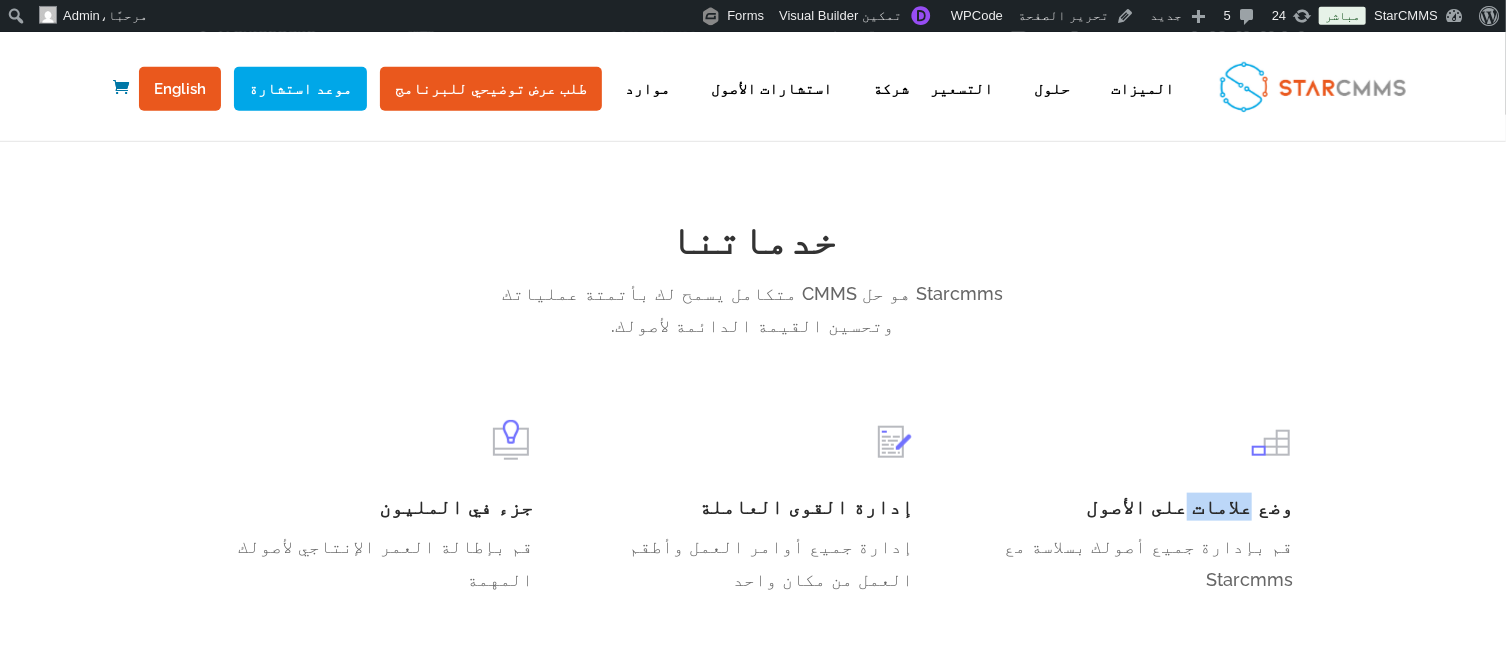 click on "وضع علامات على الأصول" at bounding box center (1133, 512) 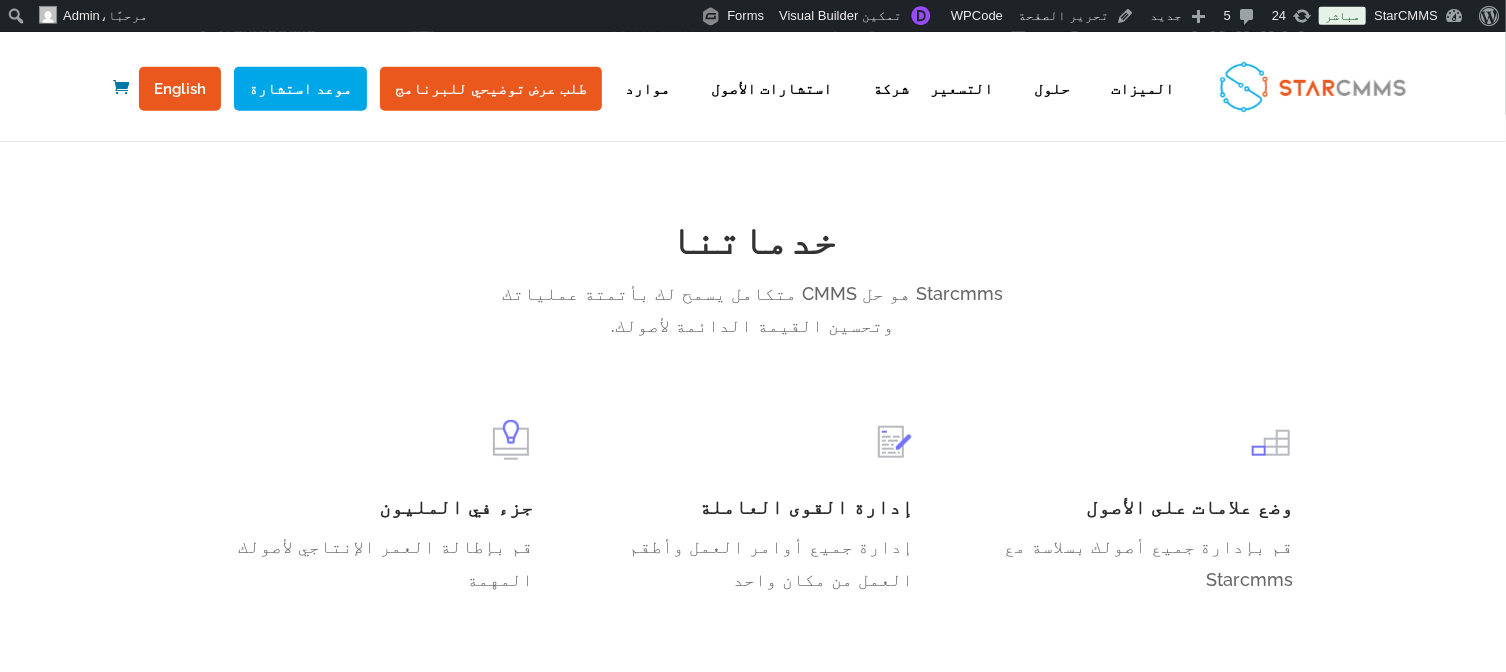 click on "وضع علامات على الأصول" at bounding box center (1133, 512) 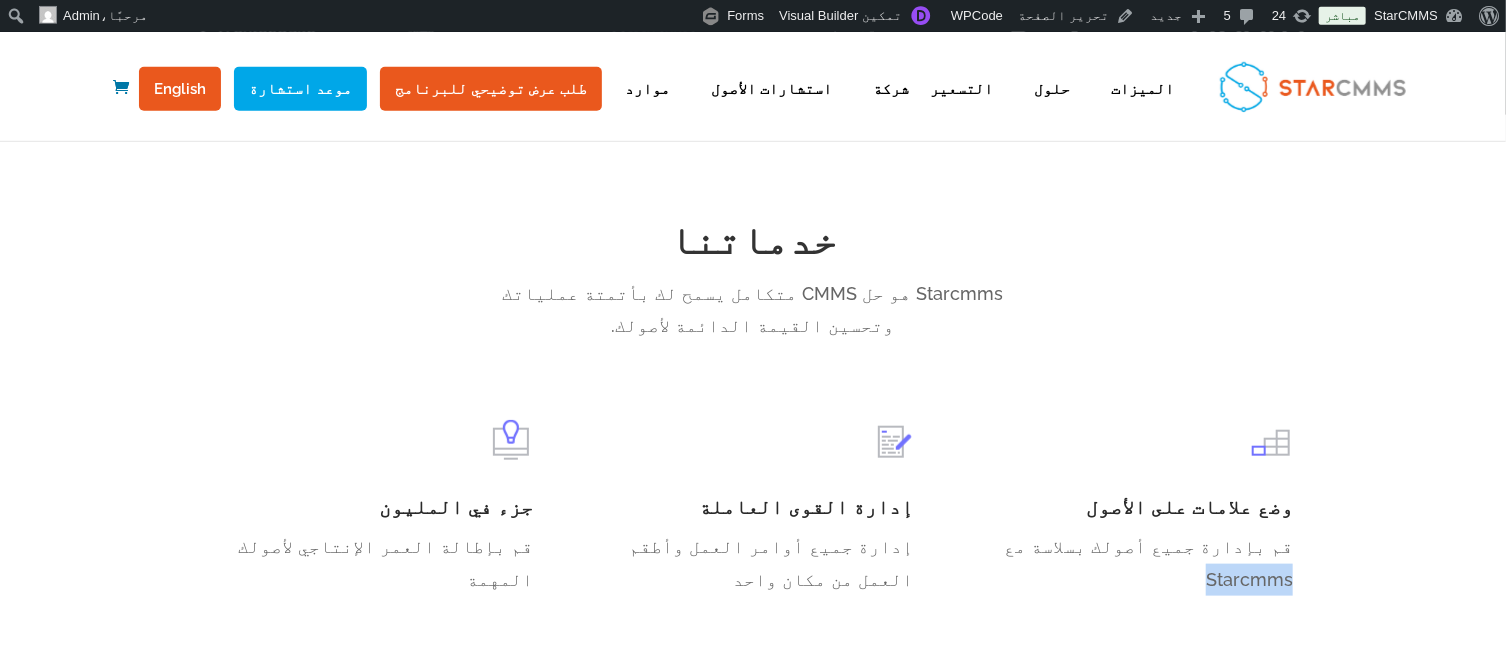 click on "قم بإدارة جميع أصولك بسلاسة مع Starcmms" at bounding box center (1133, 563) 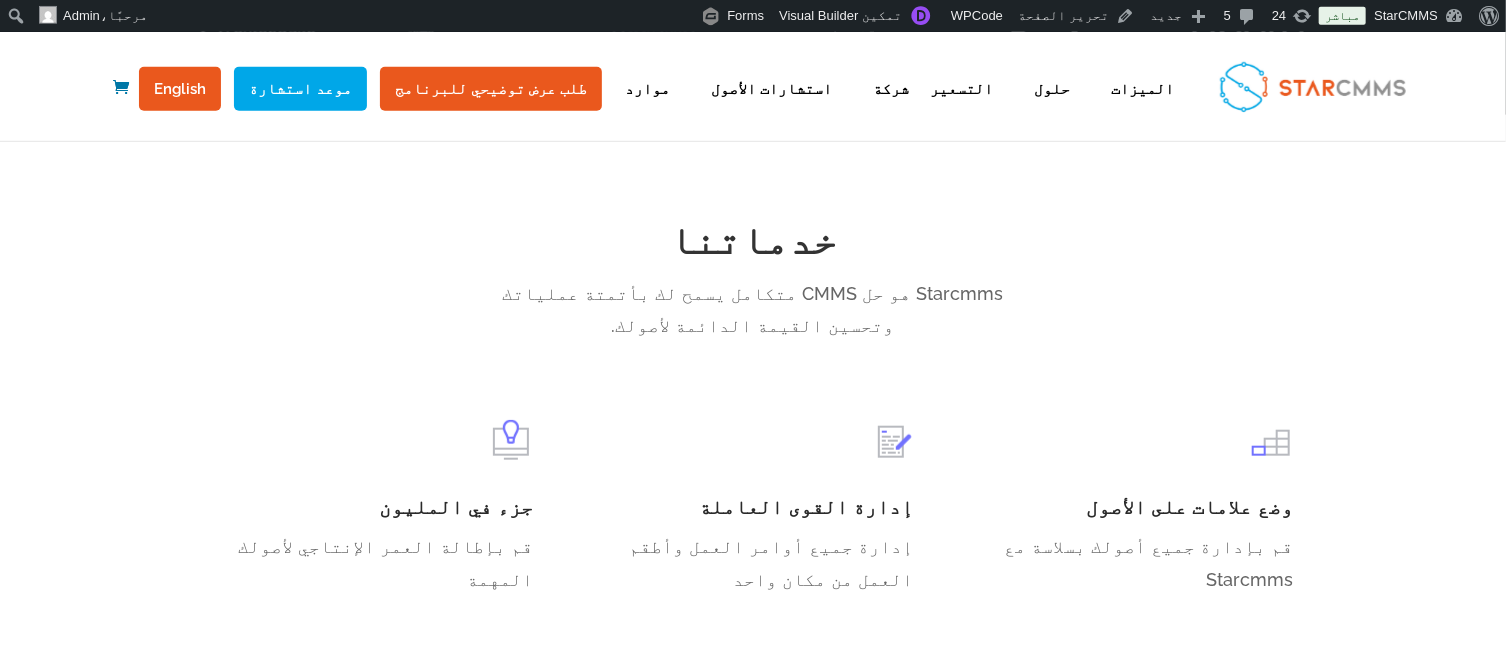click on "قم بإدارة جميع أصولك بسلاسة مع Starcmms" at bounding box center [1133, 563] 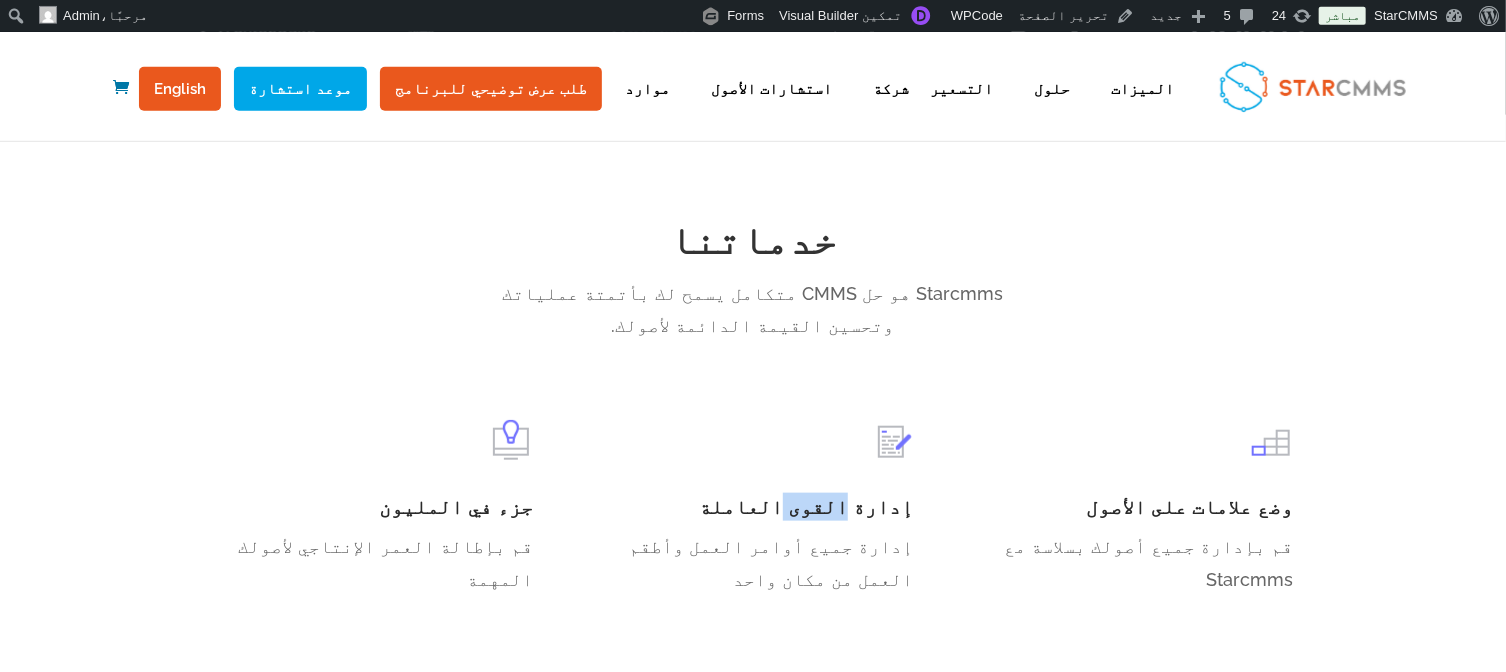 click on "إدارة القوى العاملة" at bounding box center [753, 512] 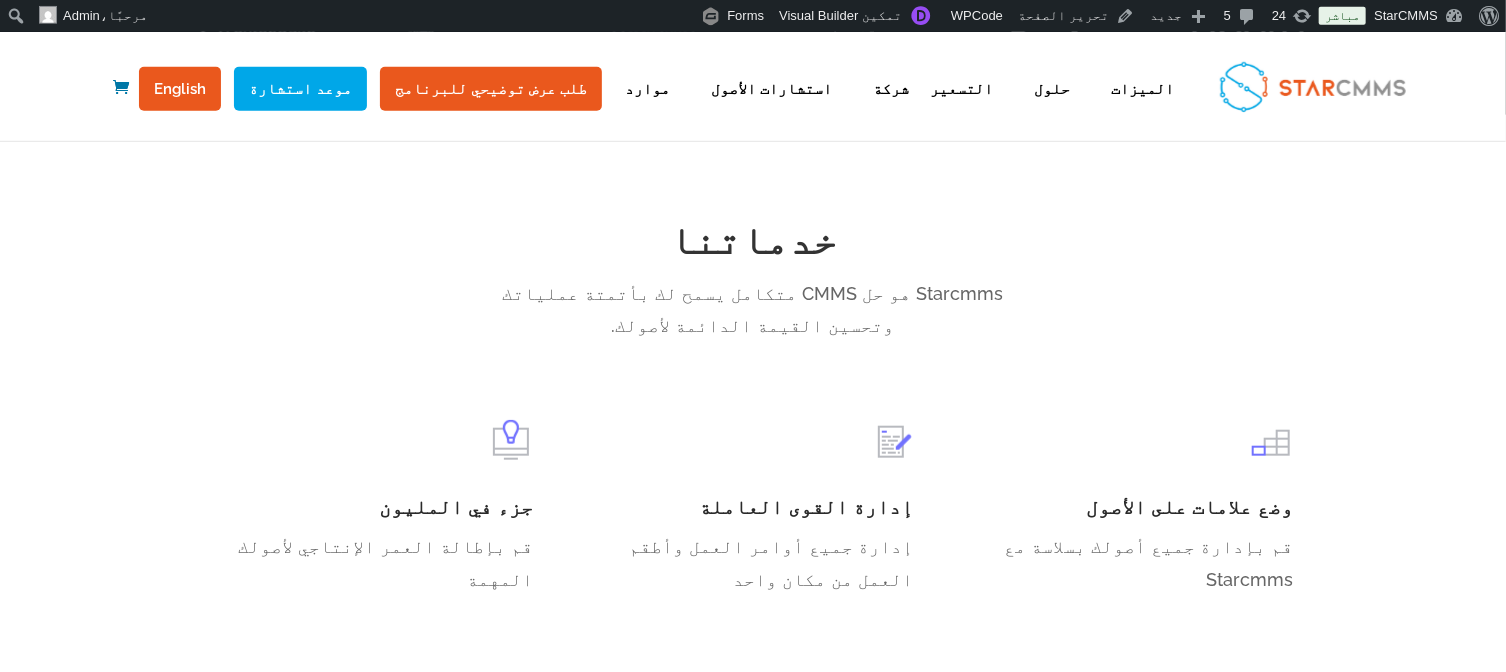 click on "إدارة القوى العاملة" at bounding box center (753, 512) 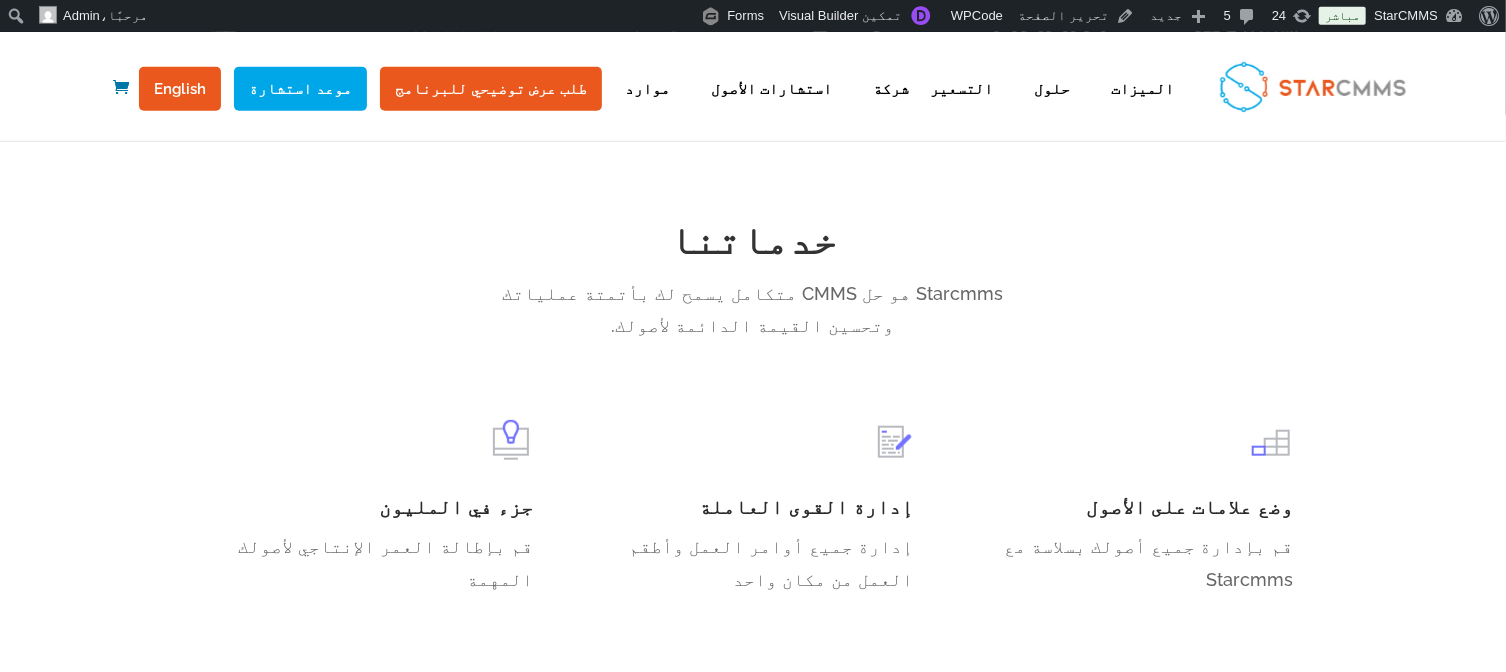 click on "إدارة جميع أوامر العمل وأطقم العمل من مكان واحد" at bounding box center (753, 563) 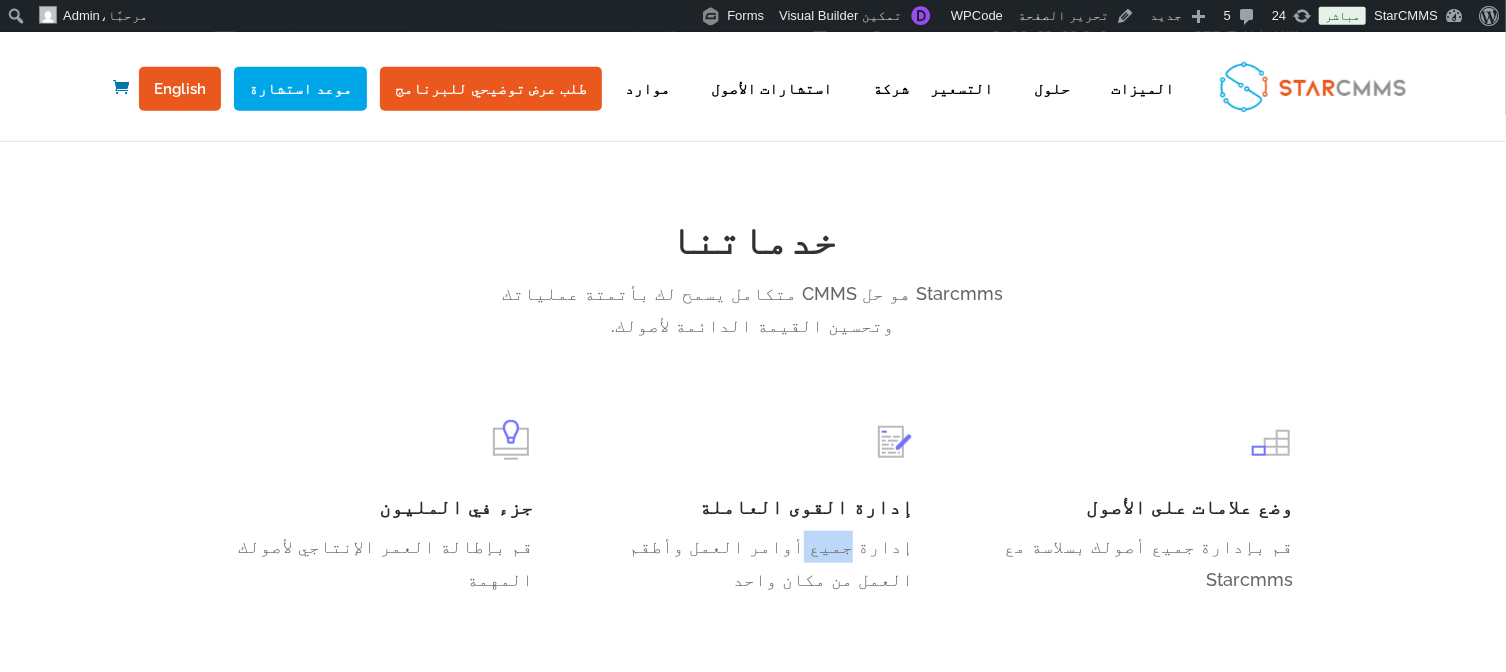 click on "إدارة جميع أوامر العمل وأطقم العمل من مكان واحد" at bounding box center [753, 563] 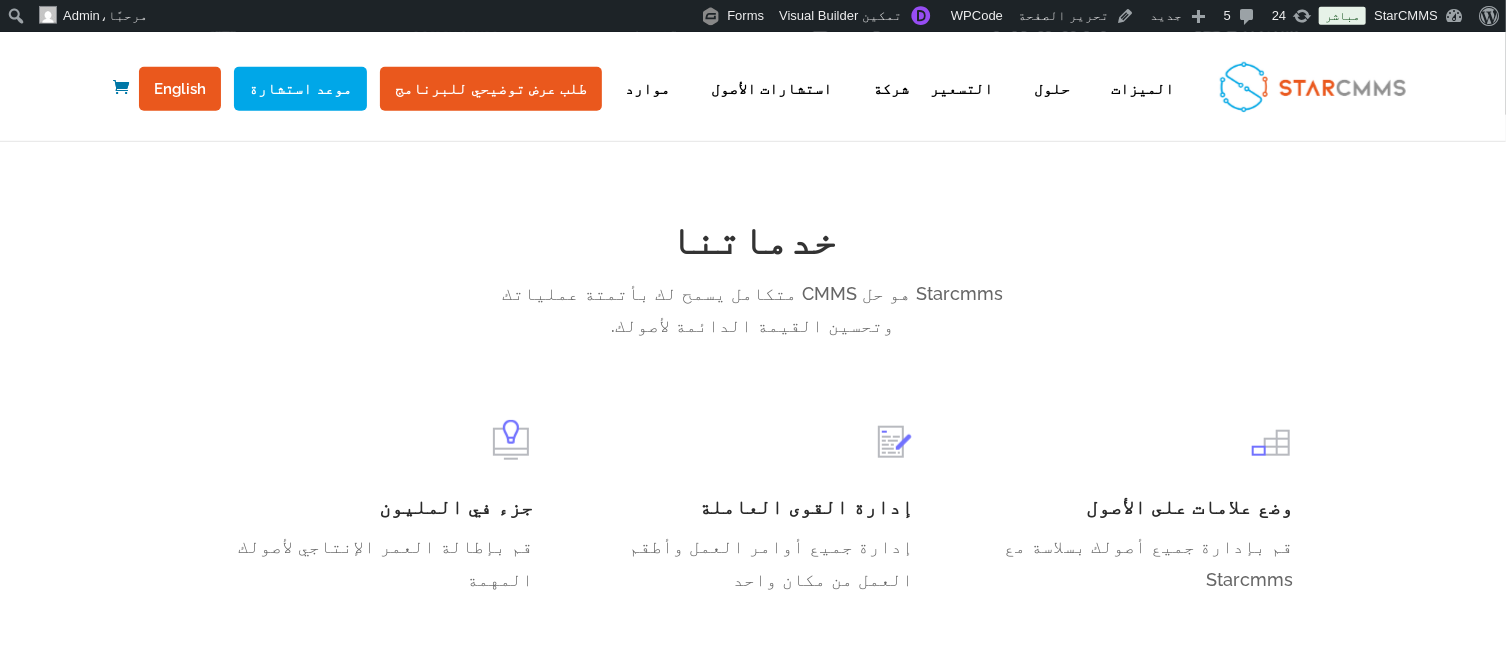 click on "إدارة جميع أوامر العمل وأطقم العمل من مكان واحد" at bounding box center (753, 563) 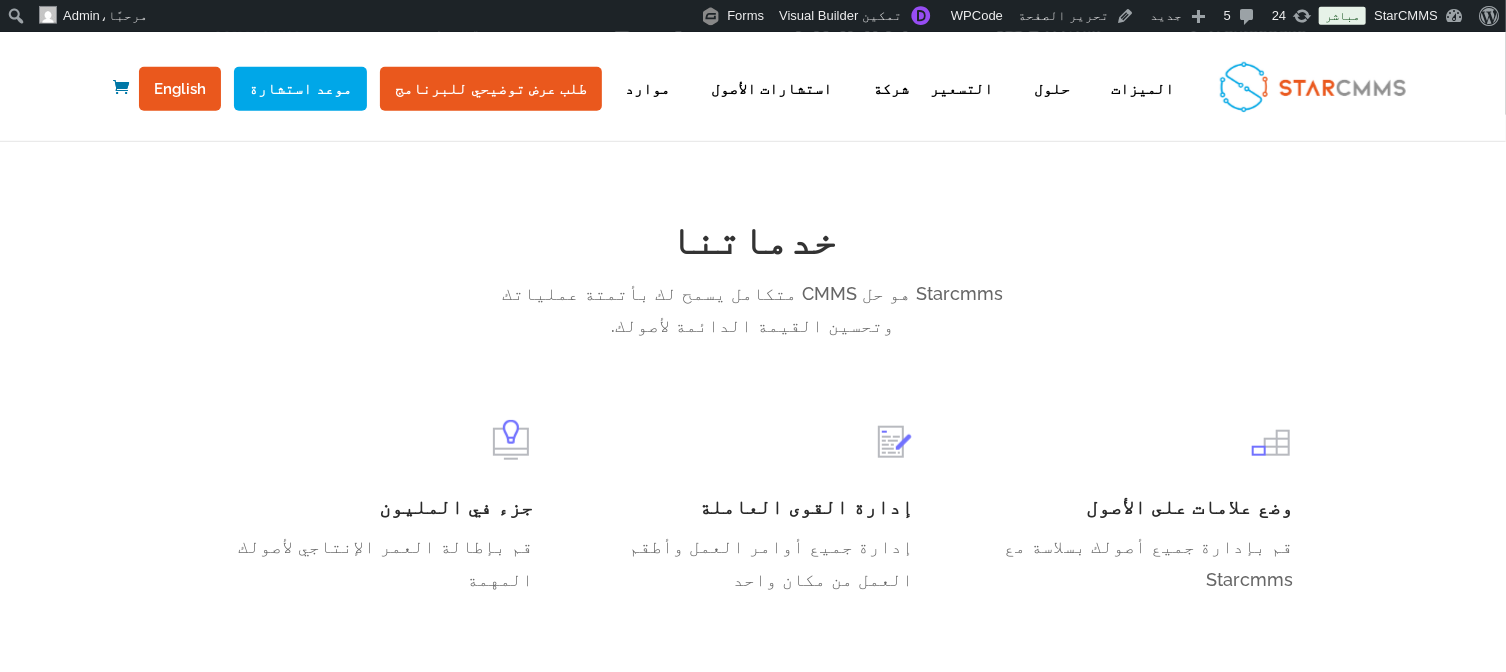 click on "جزء في المليون" at bounding box center [373, 512] 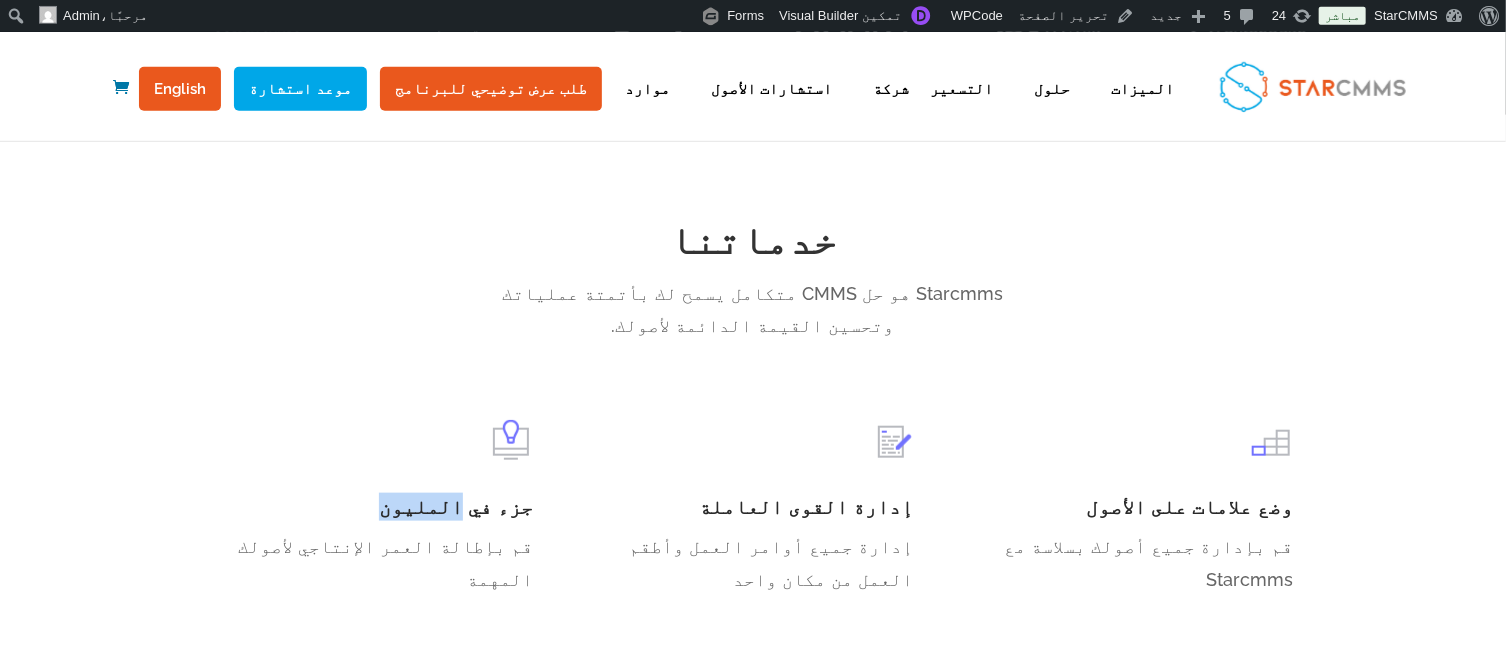 click on "جزء في المليون" at bounding box center (373, 512) 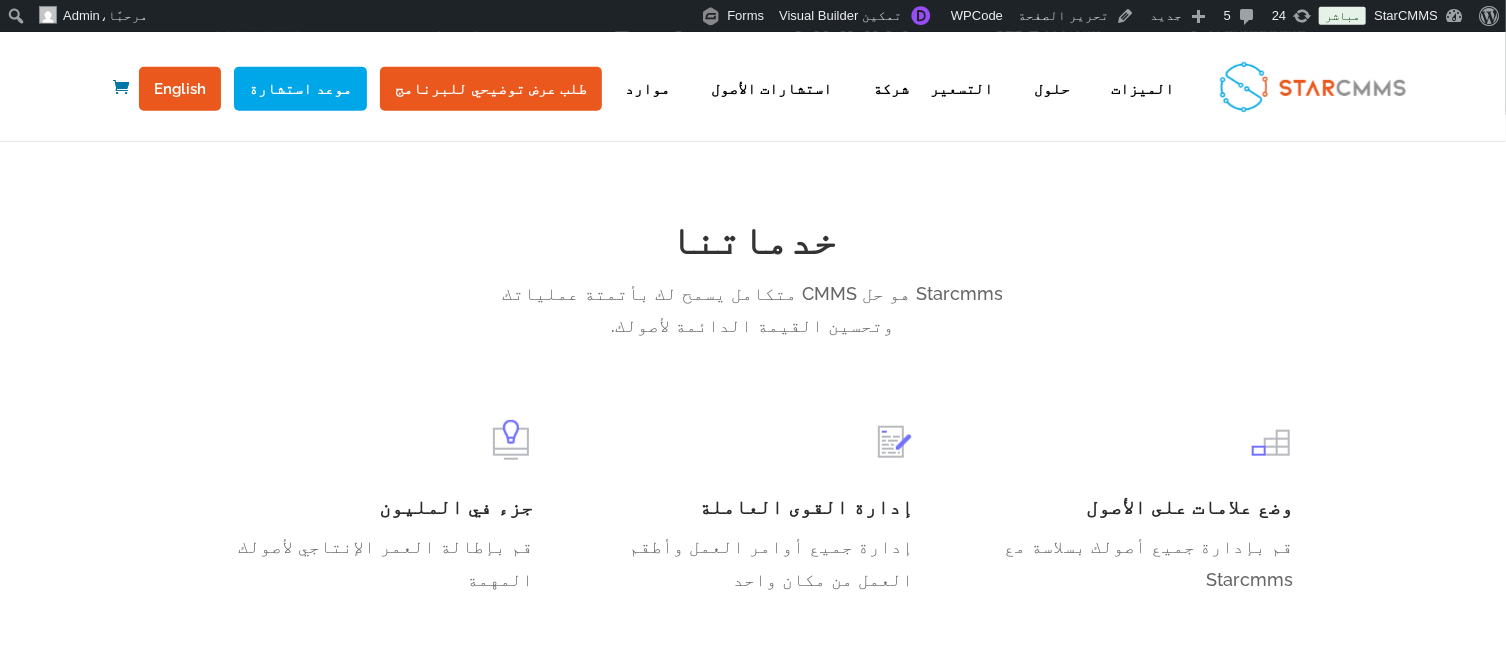 click on "جزء في المليون" at bounding box center [373, 512] 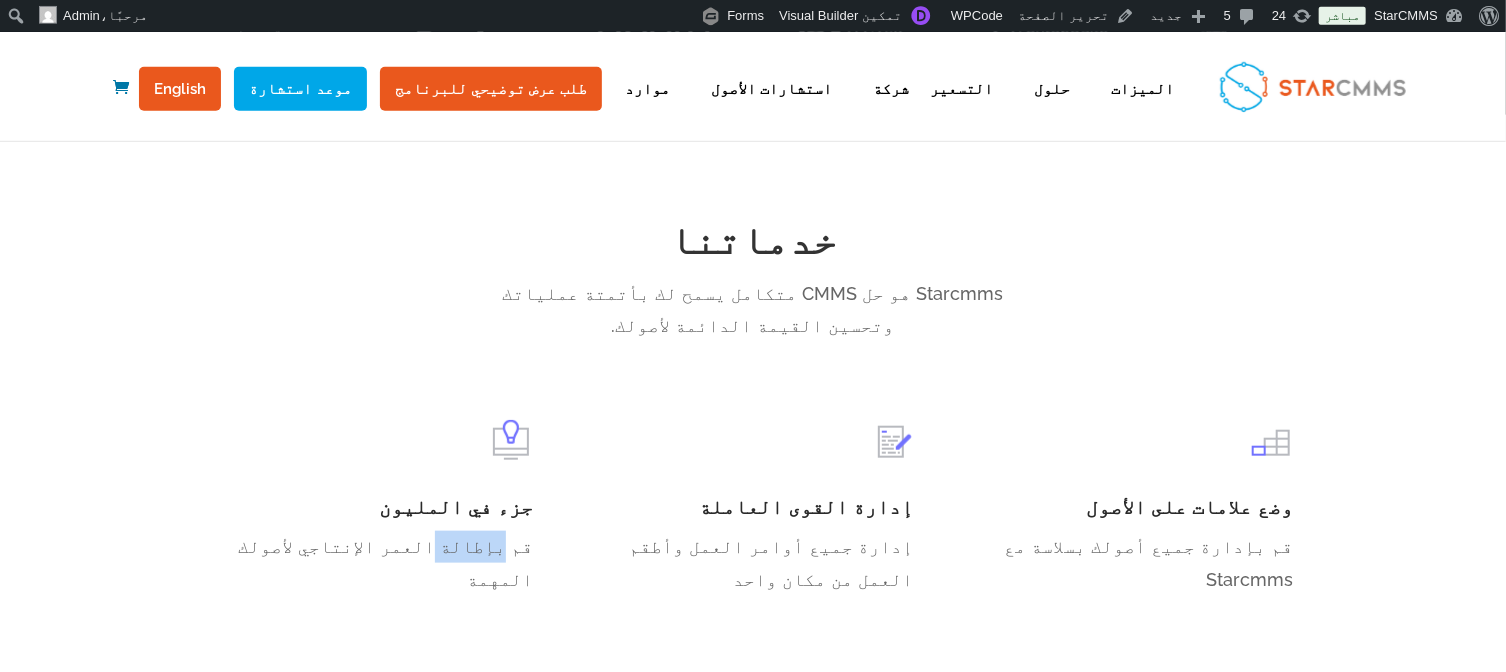 click on "قم بإطالة العمر الإنتاجي لأصولك المهمة" at bounding box center (373, 563) 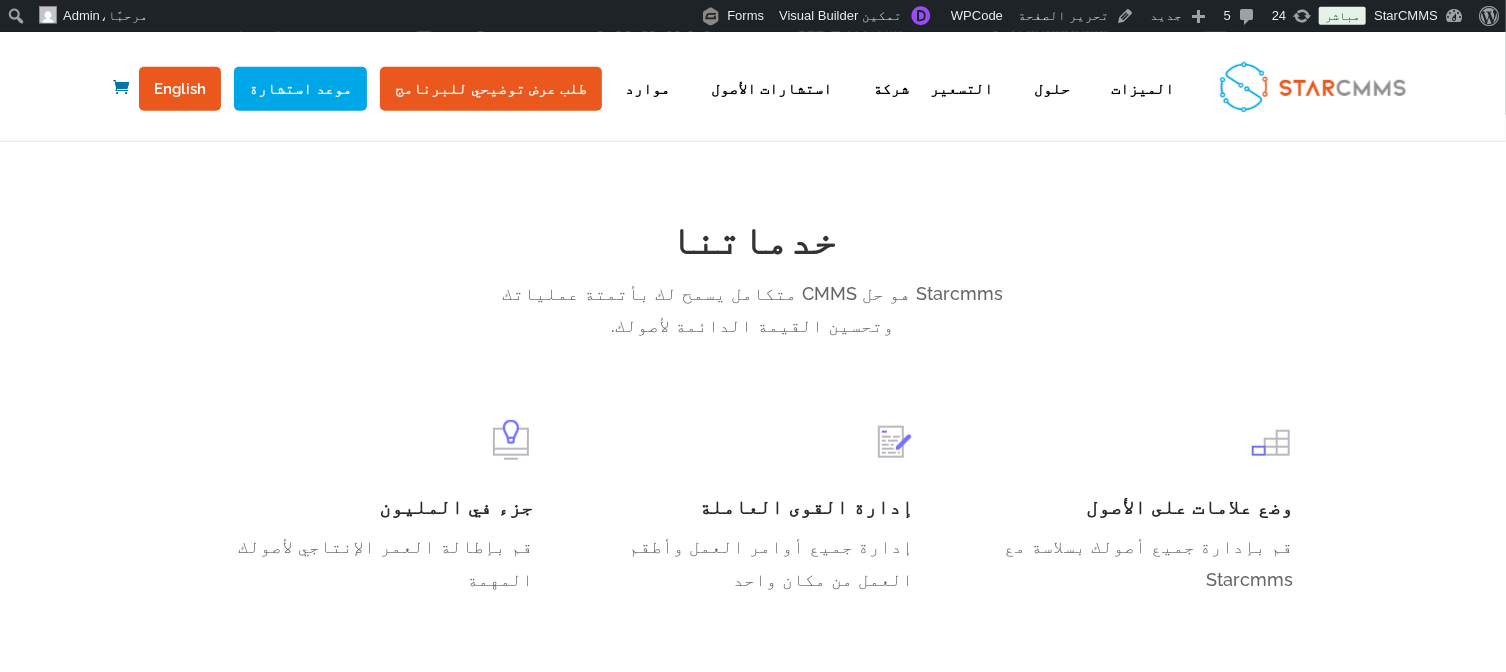 click on "قم بإطالة العمر الإنتاجي لأصولك المهمة" at bounding box center [373, 563] 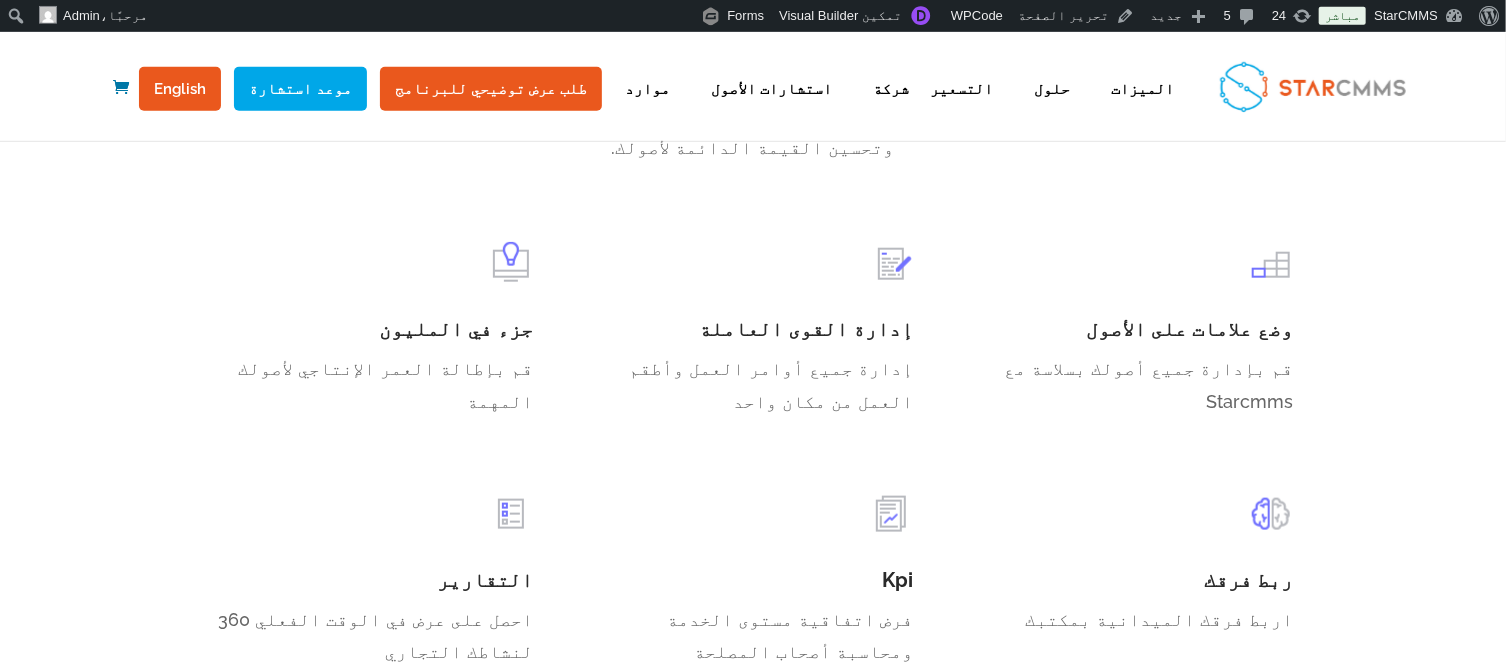 scroll, scrollTop: 1269, scrollLeft: 0, axis: vertical 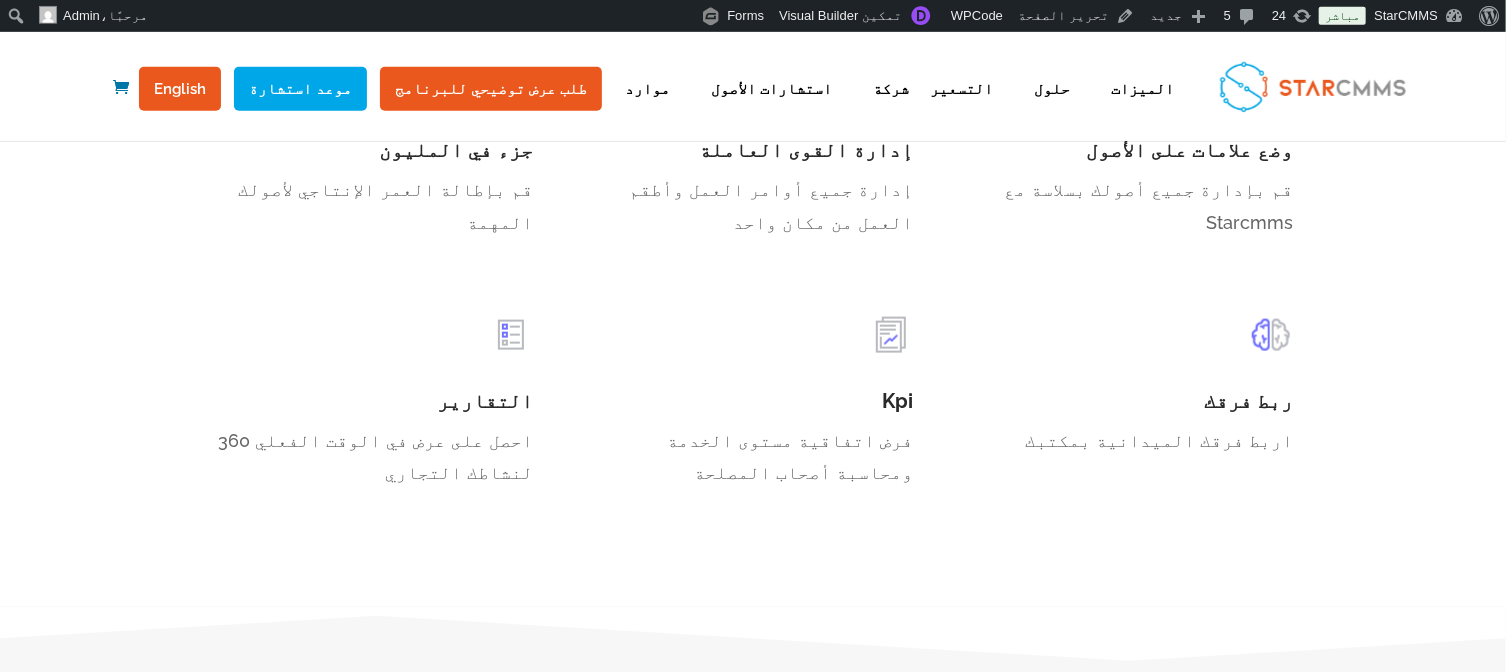 click on "التقارير" at bounding box center [373, 406] 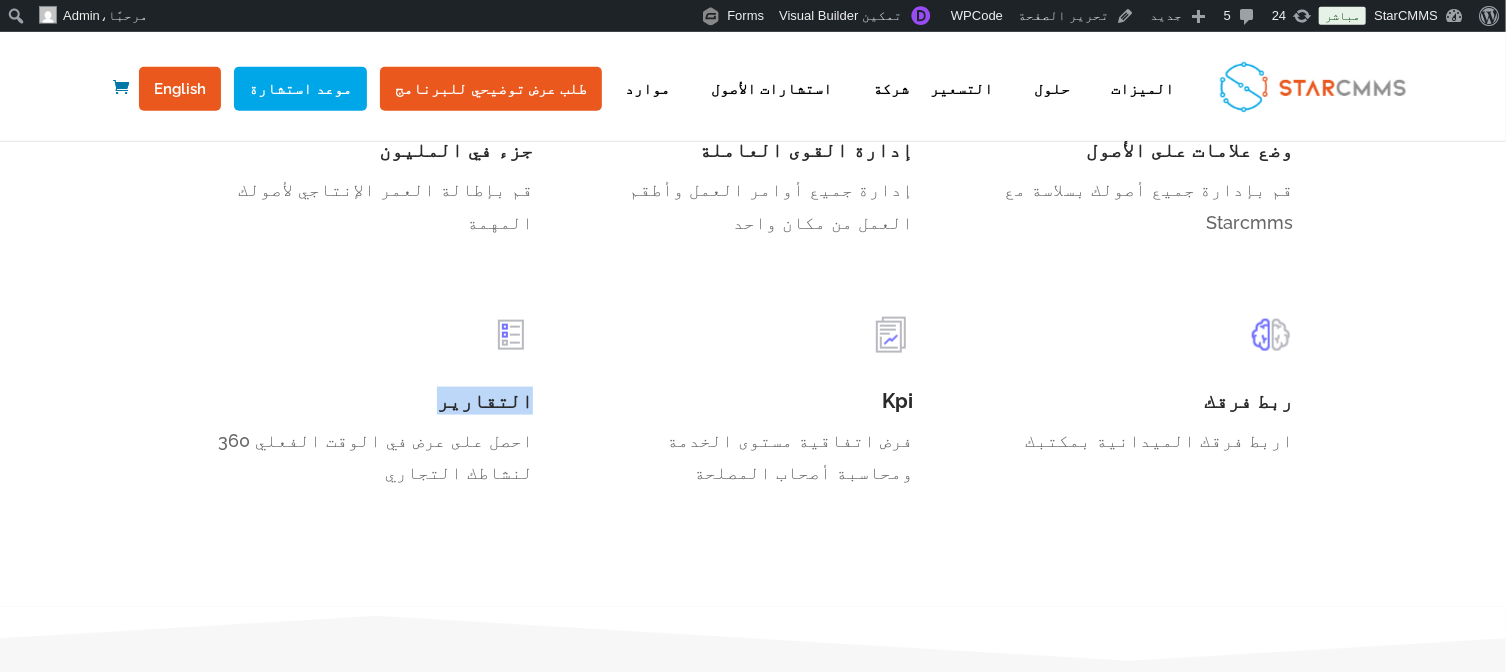 click on "التقارير" at bounding box center (373, 406) 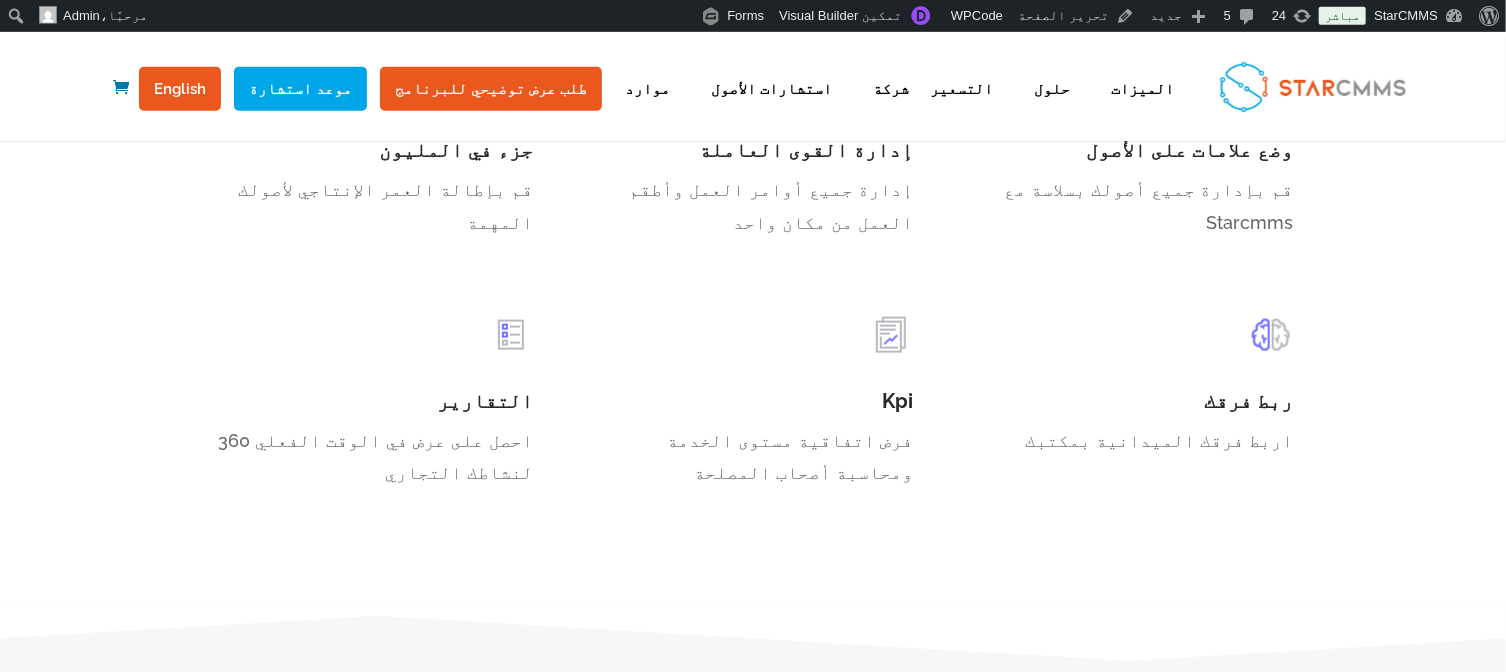 click on "احصل على عرض في الوقت الفعلي 360 لنشاطك التجاري" at bounding box center [373, 457] 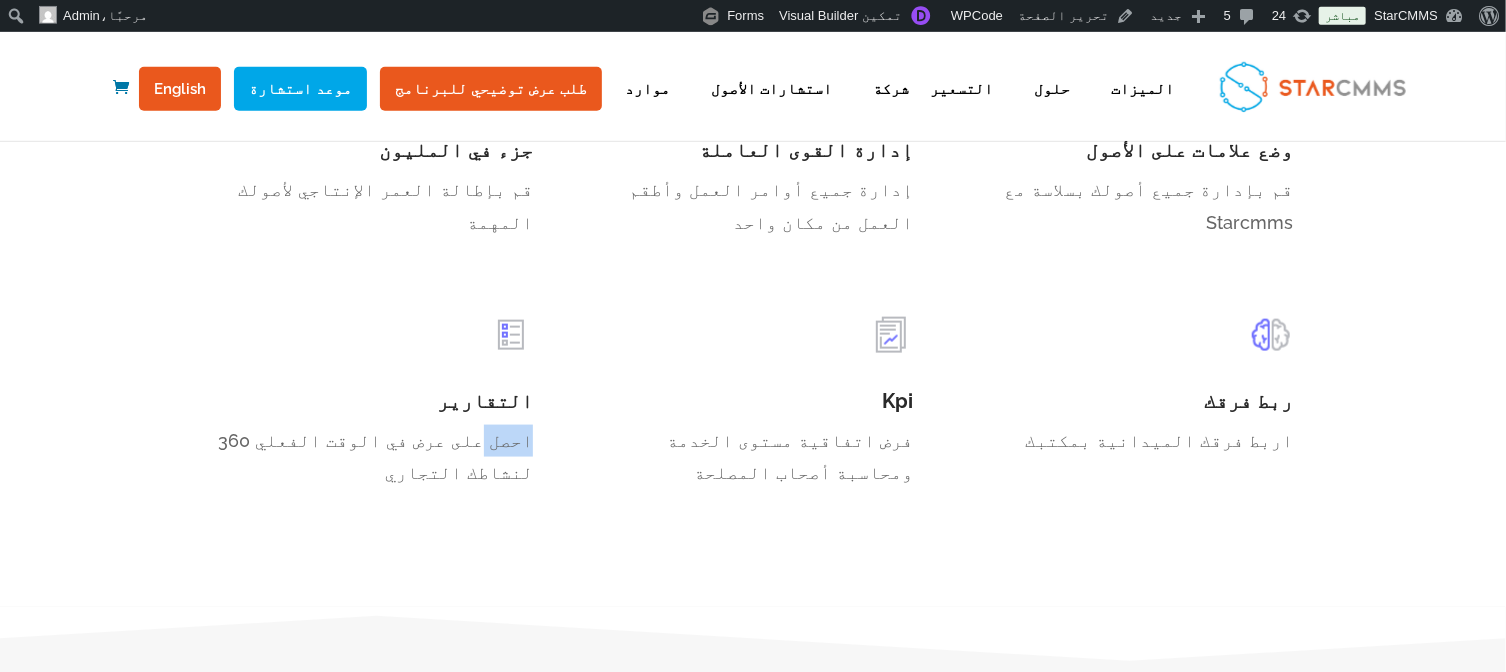 click on "احصل على عرض في الوقت الفعلي 360 لنشاطك التجاري" at bounding box center [373, 457] 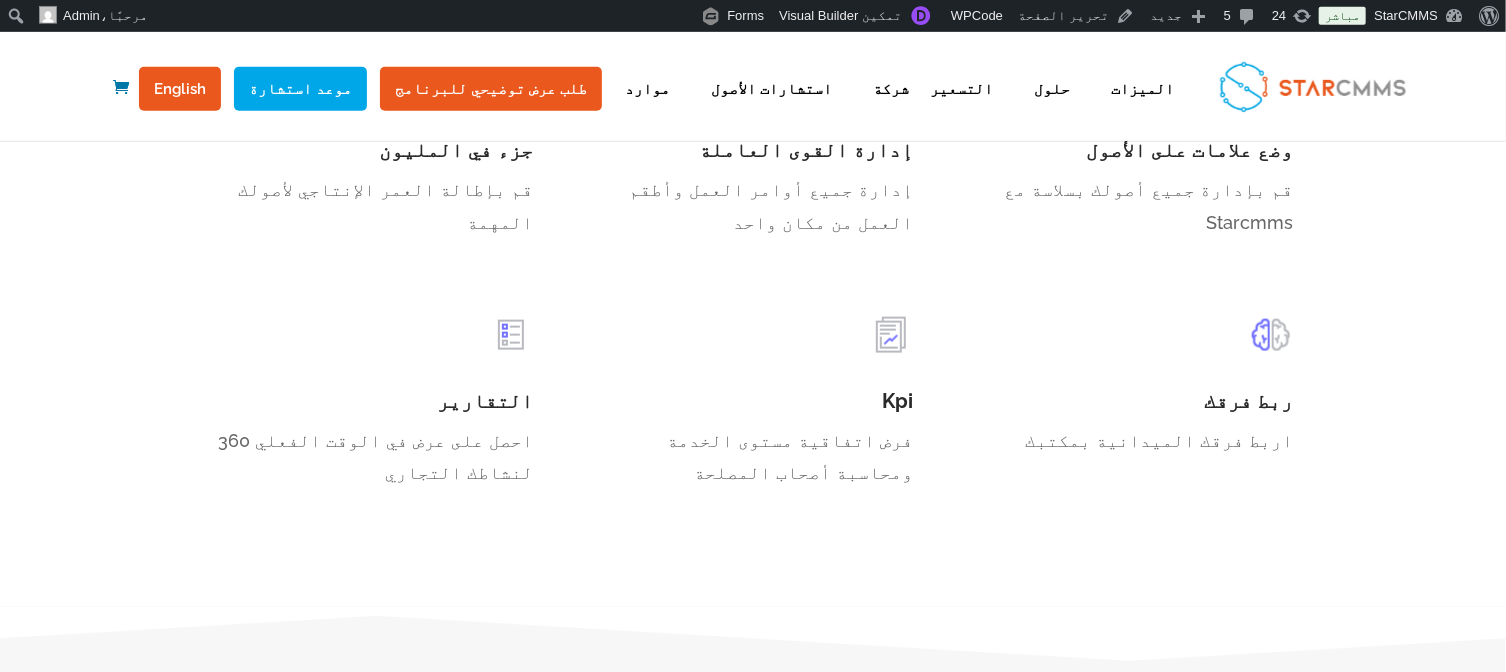 click on "احصل على عرض في الوقت الفعلي 360 لنشاطك التجاري" at bounding box center (373, 457) 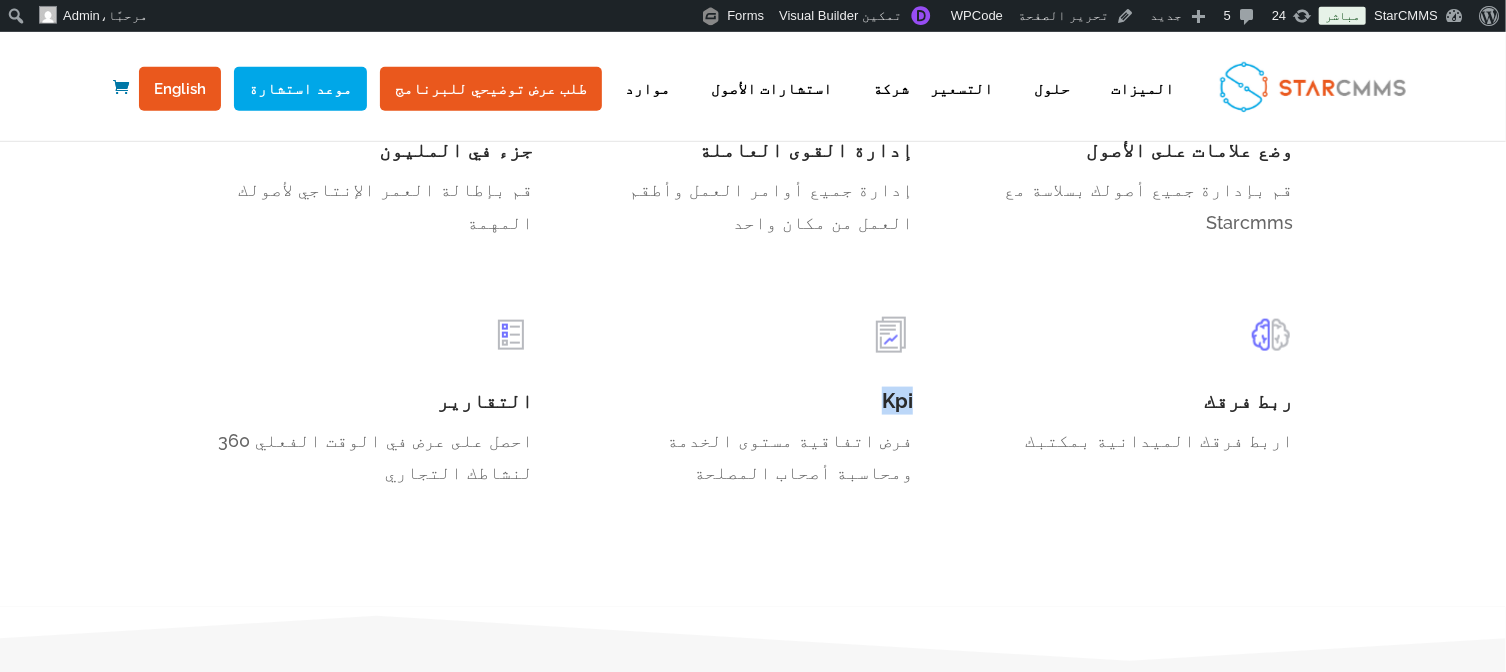 click on "Kpi" at bounding box center (753, 406) 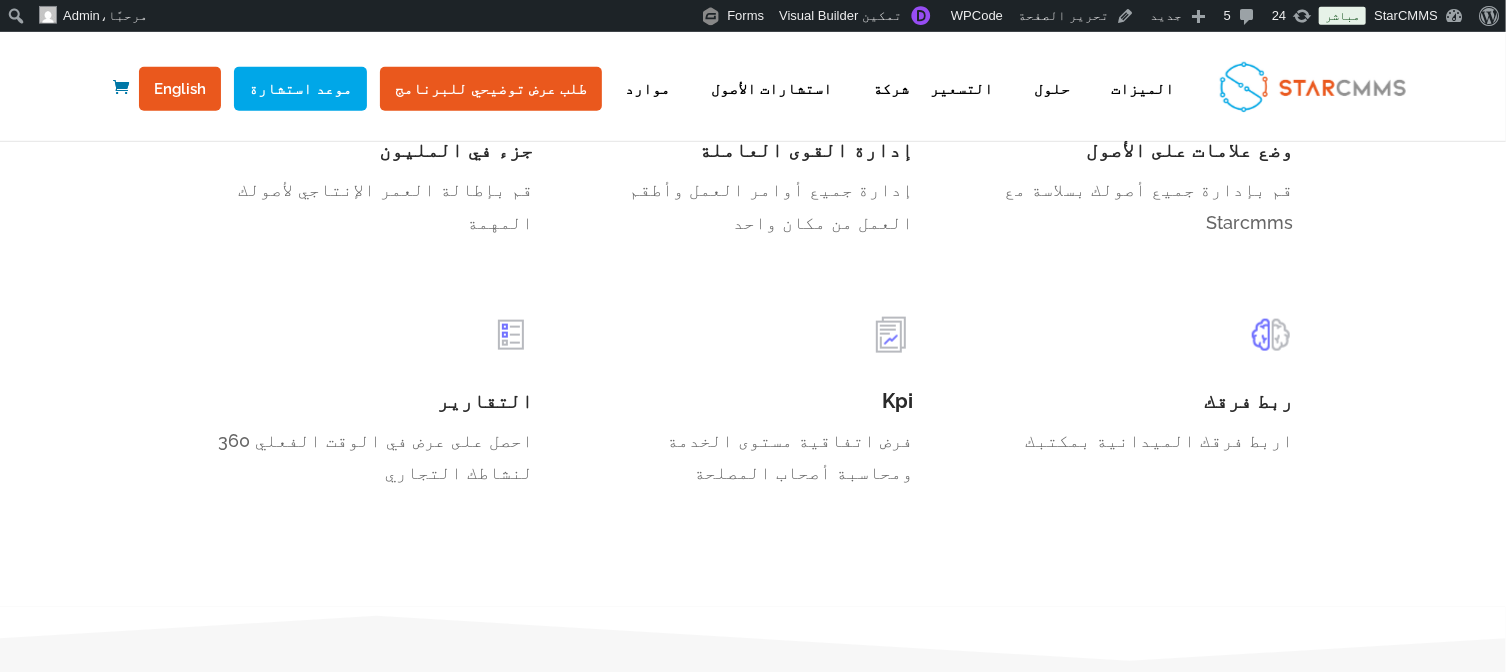 click on "فرض اتفاقية مستوى الخدمة ومحاسبة أصحاب المصلحة" at bounding box center [753, 457] 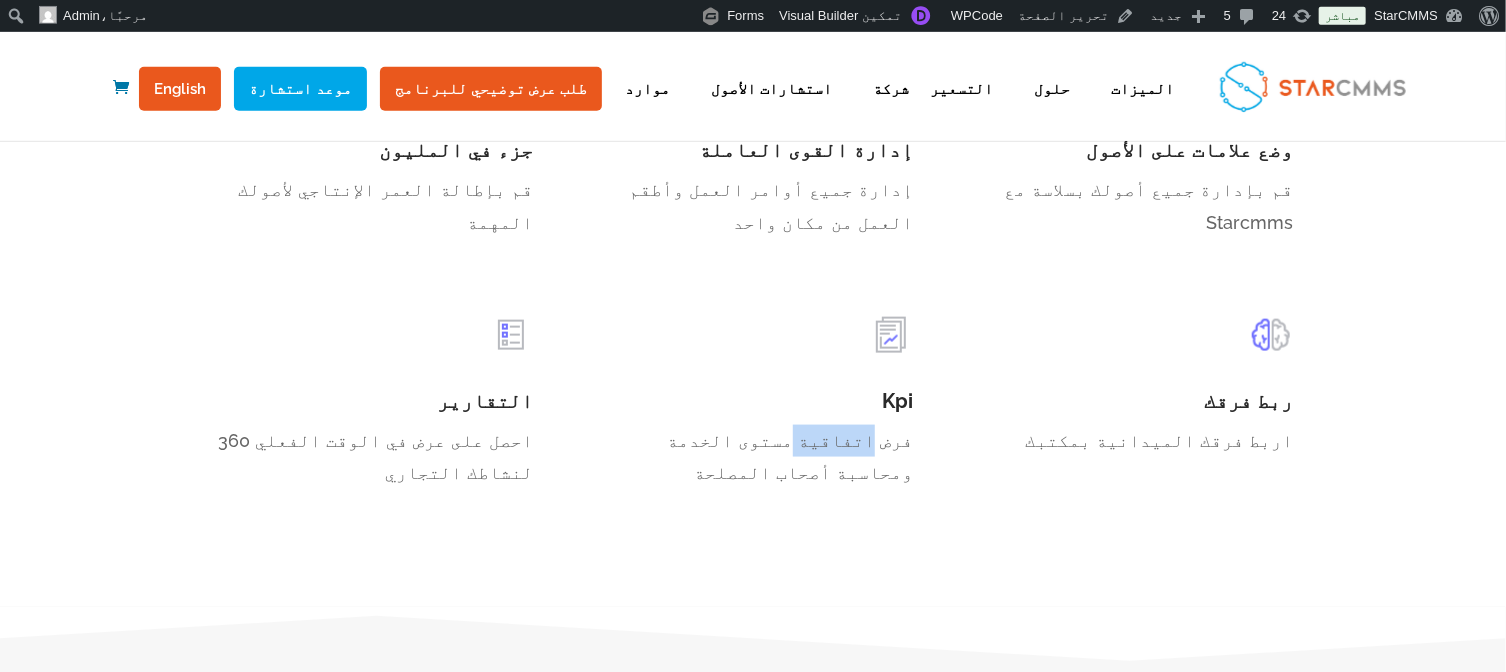 click on "فرض اتفاقية مستوى الخدمة ومحاسبة أصحاب المصلحة" at bounding box center (753, 457) 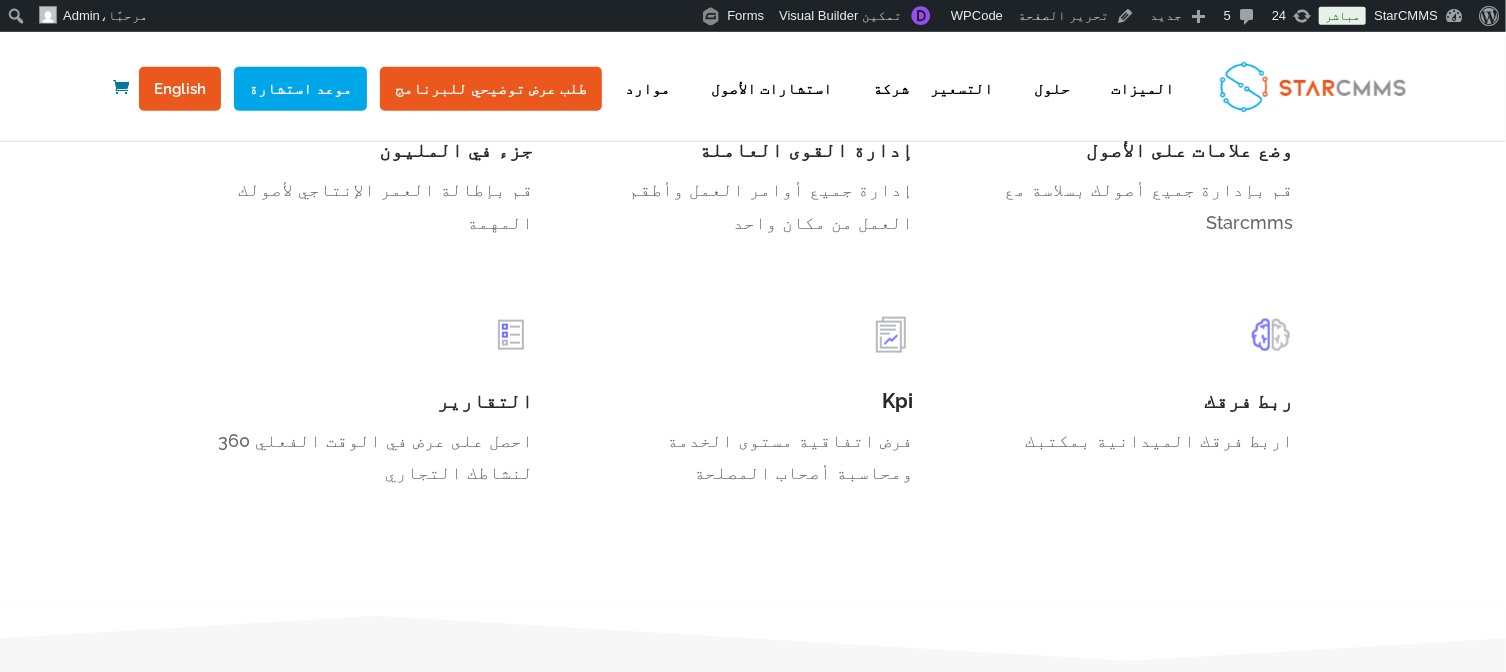 click on "فرض اتفاقية مستوى الخدمة ومحاسبة أصحاب المصلحة" at bounding box center [753, 457] 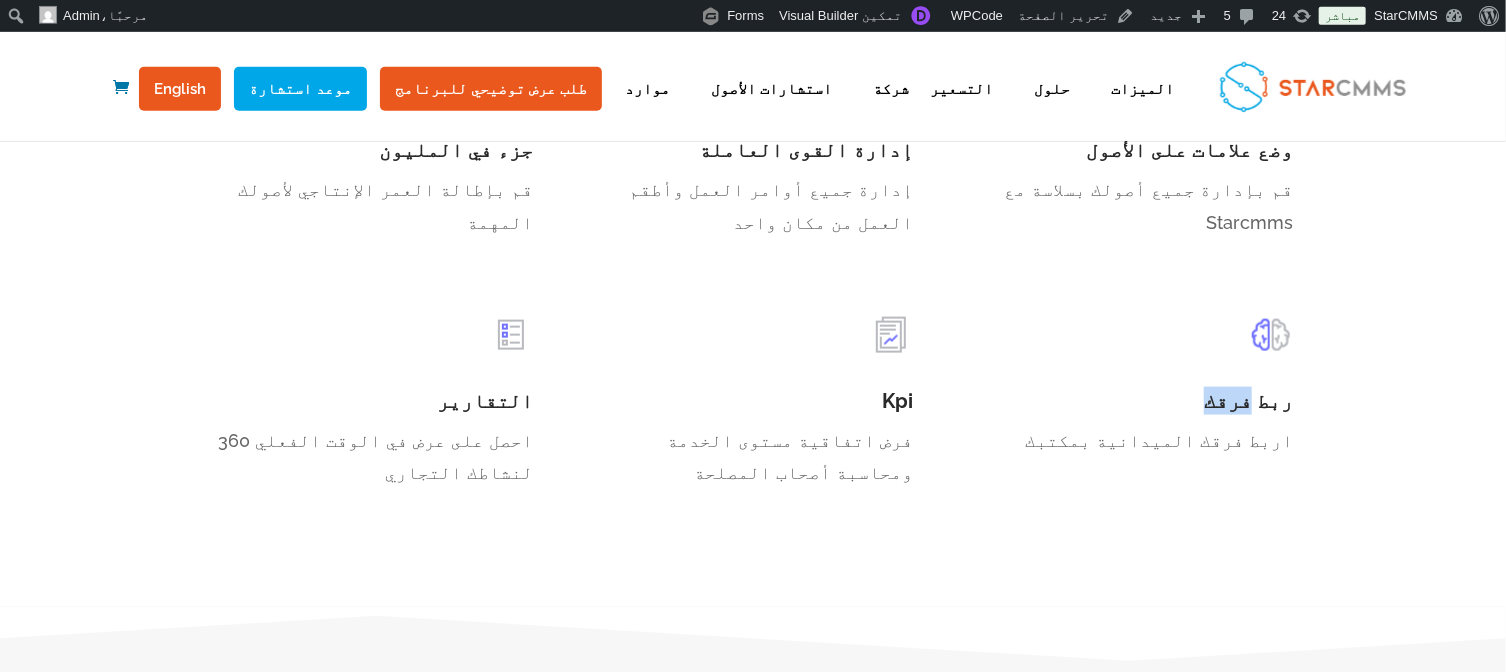 click on "ربط فرقك" at bounding box center [1133, 406] 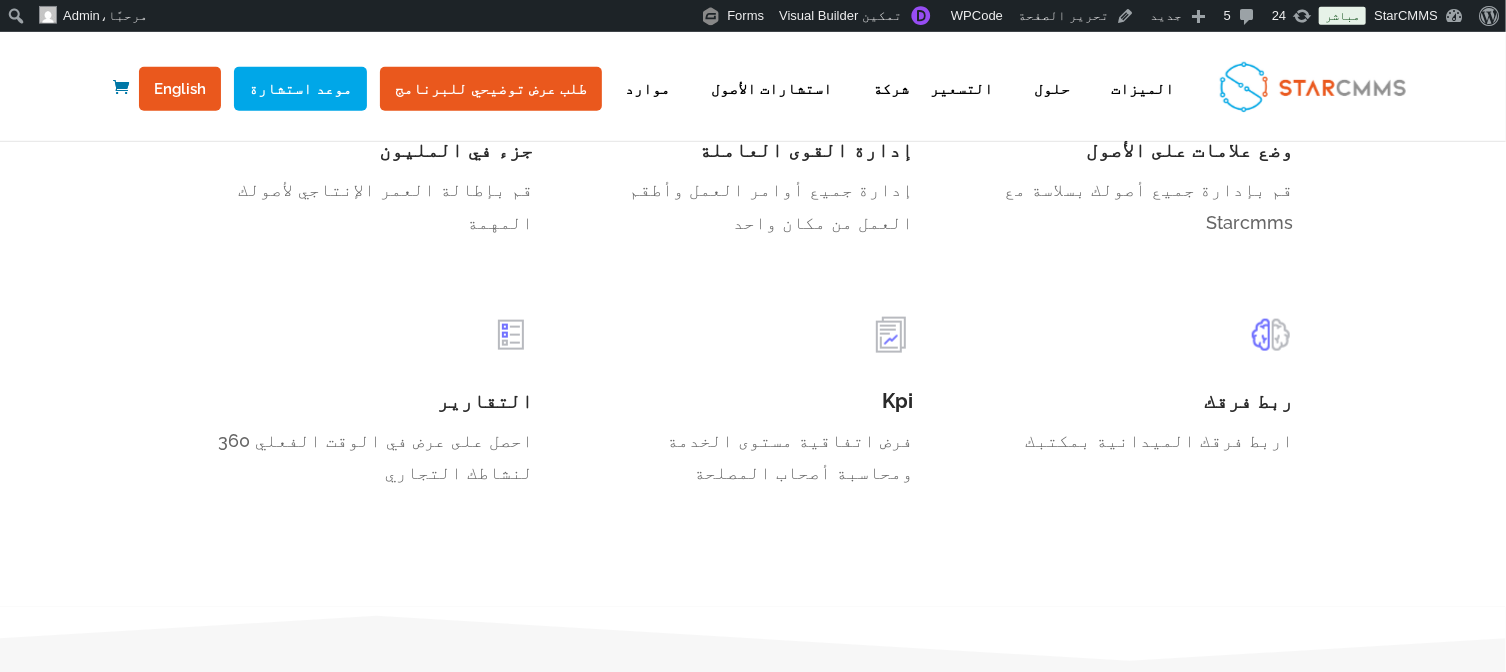 click on "ربط فرقك" at bounding box center (1133, 406) 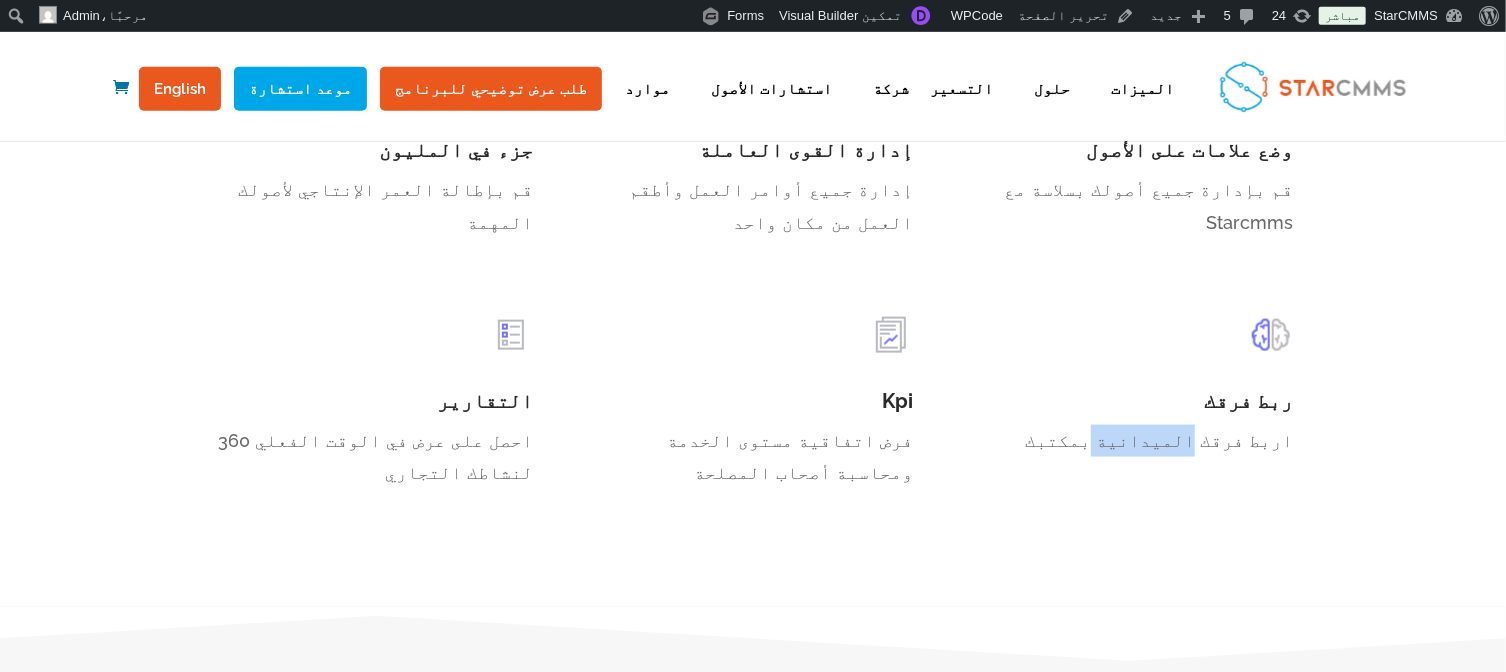 click on "اربط فرقك الميدانية بمكتبك" at bounding box center (1133, 441) 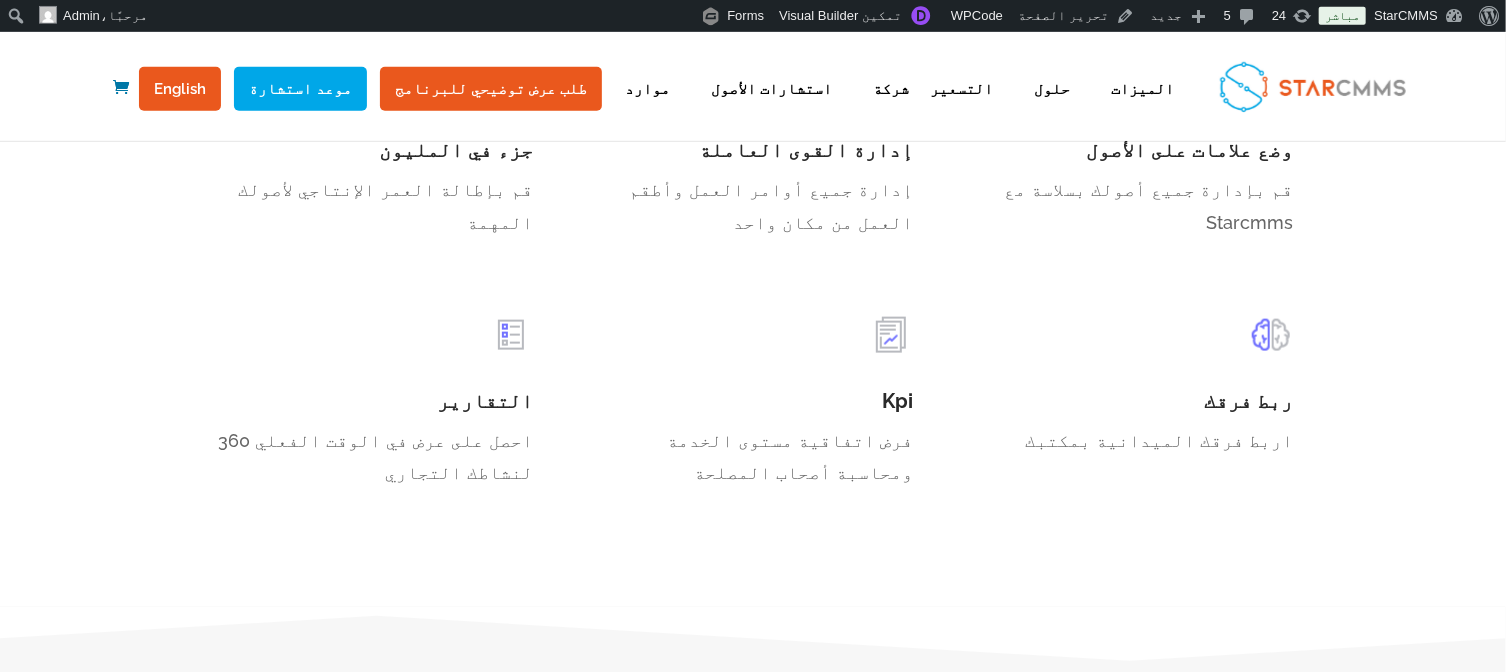 click on "اربط فرقك الميدانية بمكتبك" at bounding box center (1133, 441) 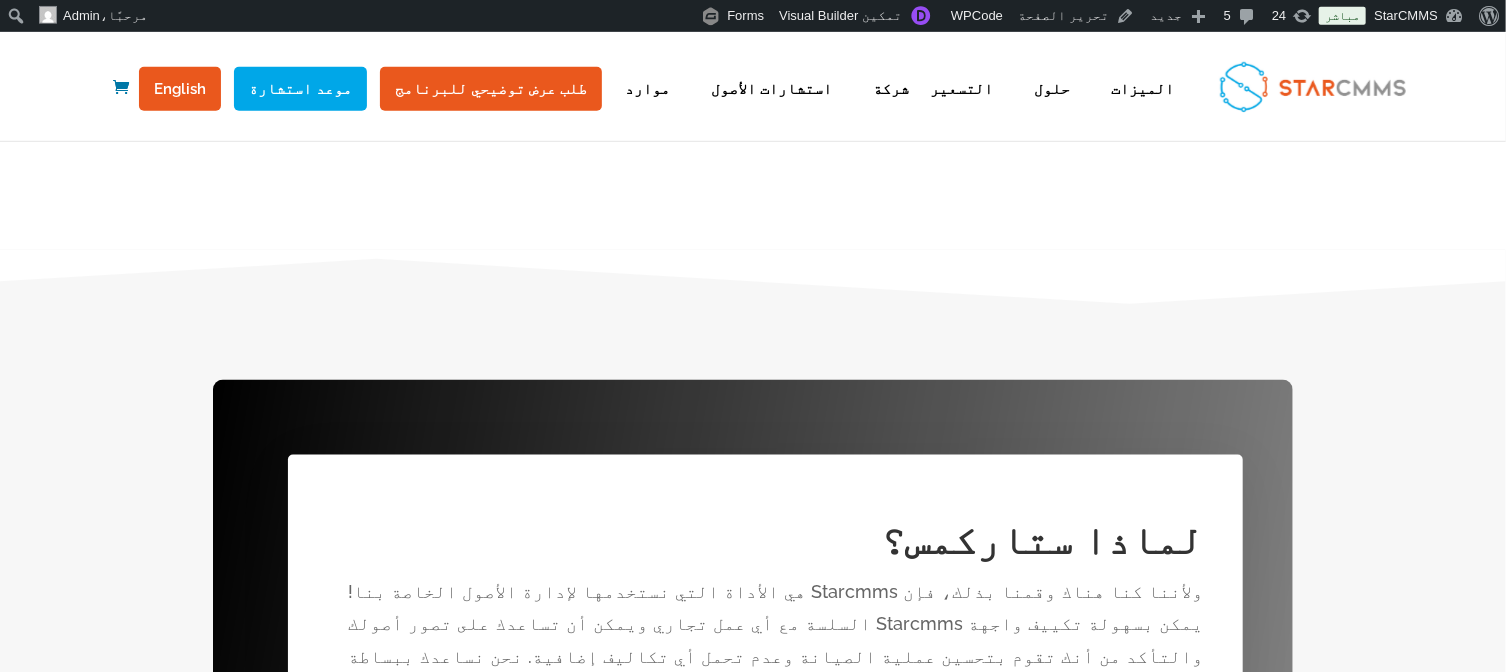 scroll, scrollTop: 1805, scrollLeft: 0, axis: vertical 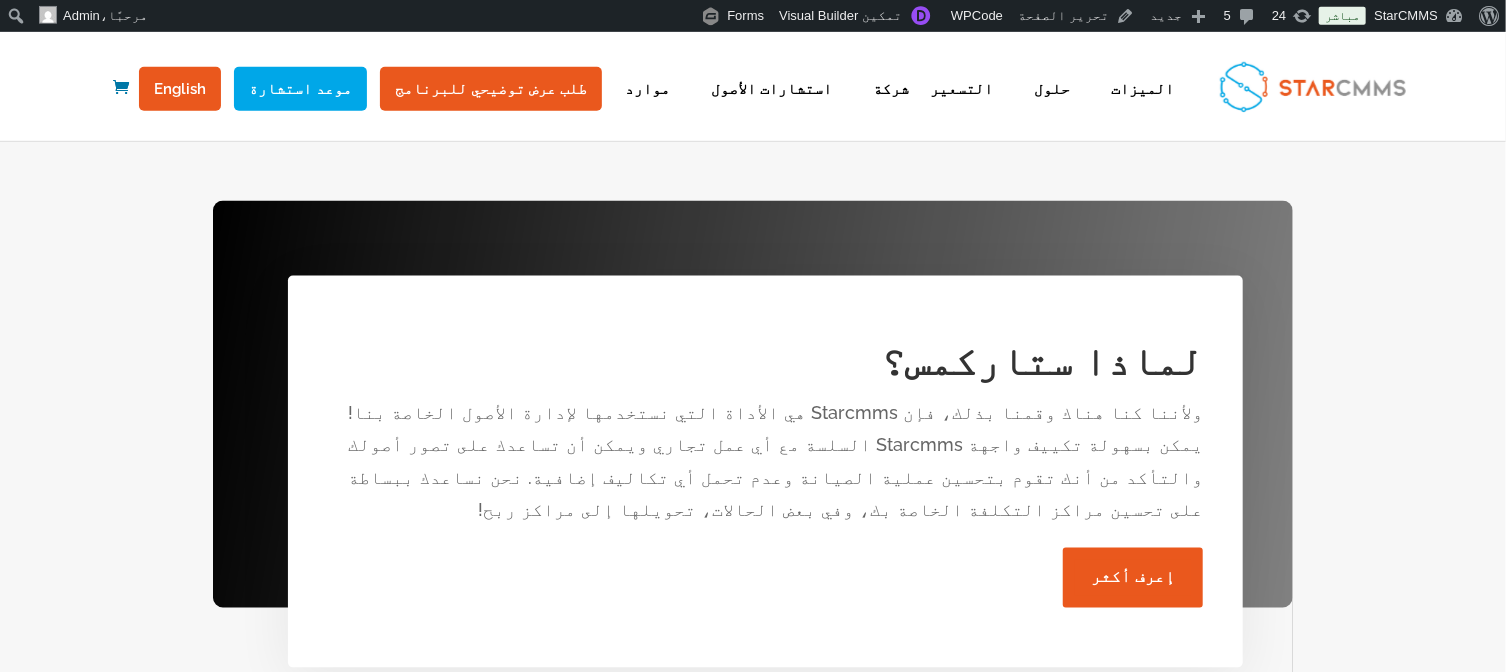 click on "لماذا ستاركمس؟" at bounding box center [765, 367] 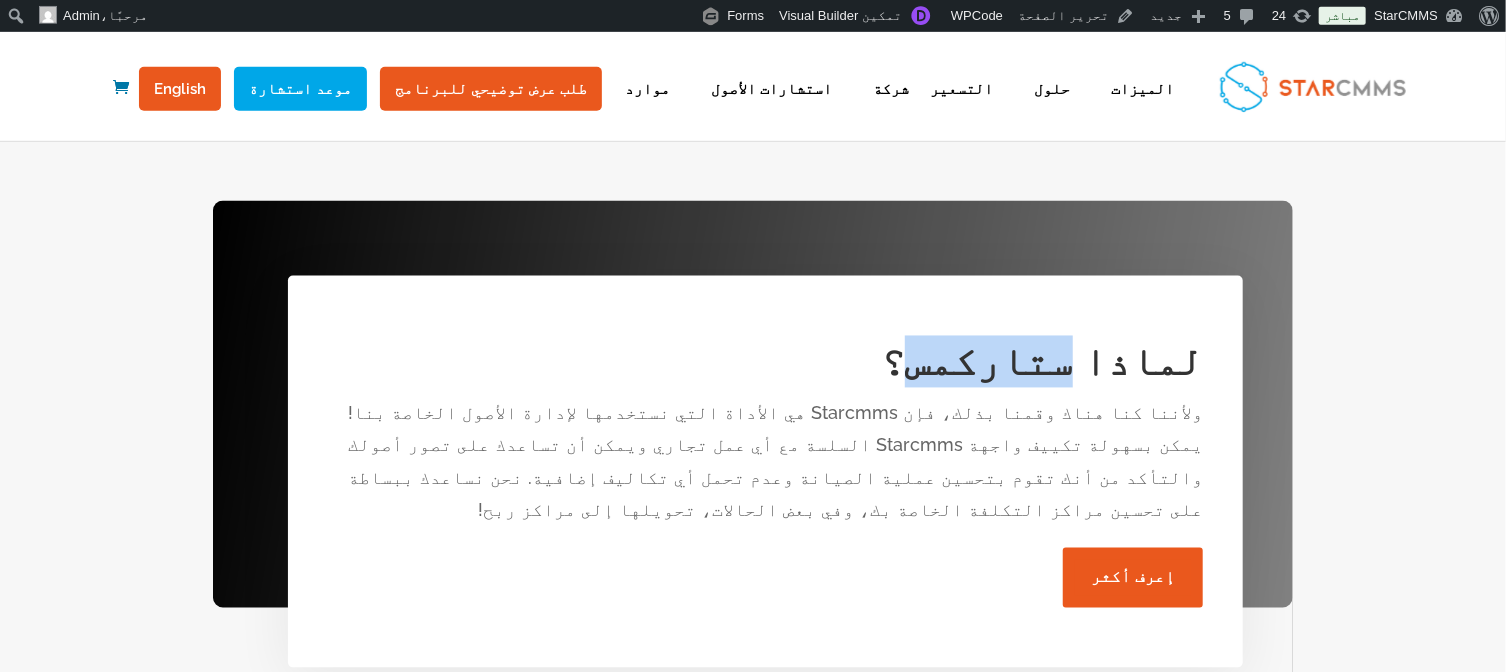 click on "لماذا ستاركمس؟" at bounding box center (765, 367) 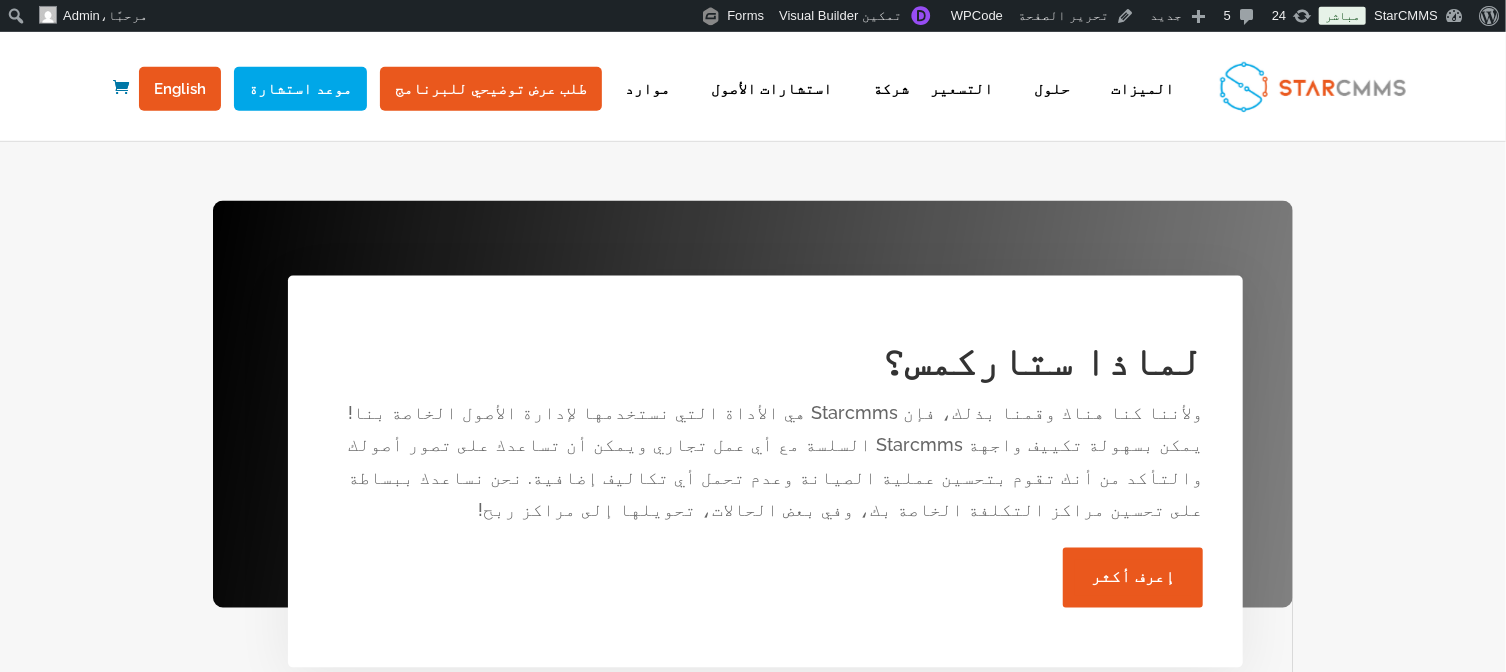 click on "لماذا ستاركمس؟" at bounding box center (765, 367) 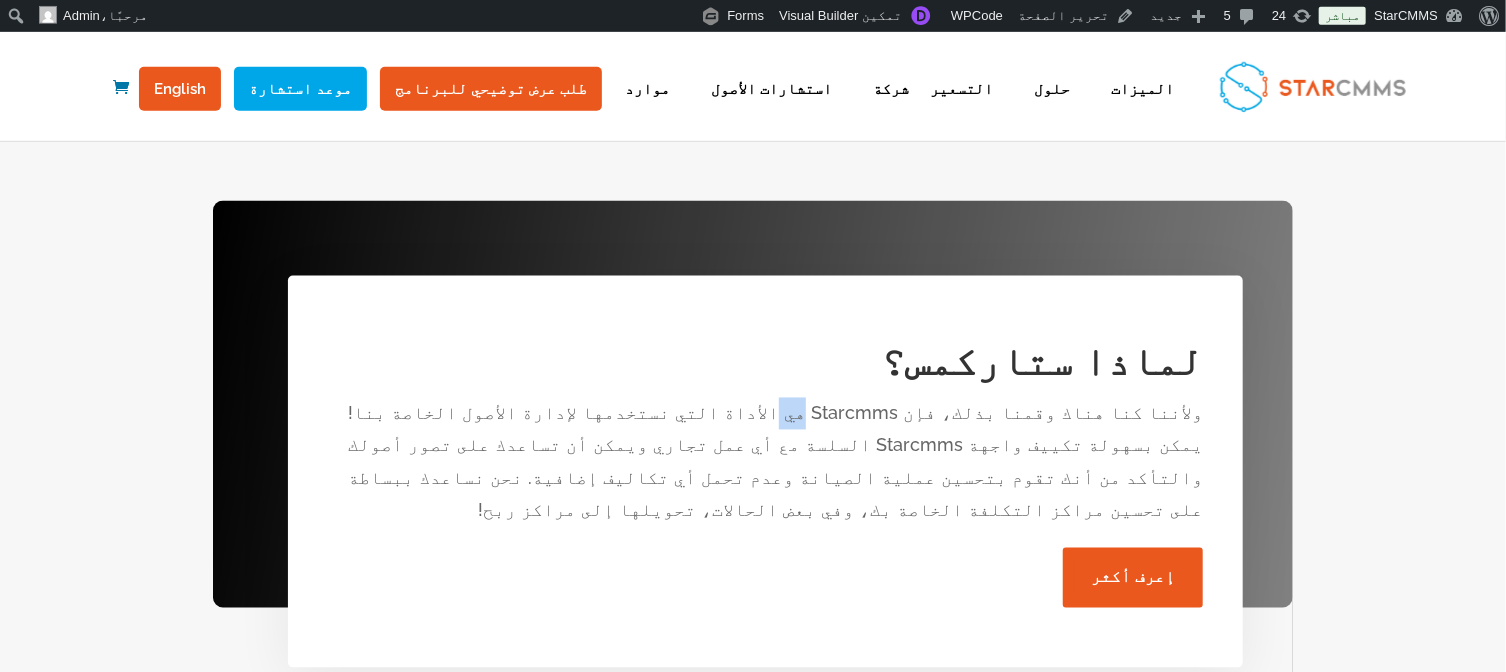 click on "ولأننا كنا هناك وقمنا بذلك، فإن Starcmms هي الأداة التي نستخدمها لإدارة الأصول الخاصة بنا! يمكن بسهولة تكييف واجهة Starcmms السلسة مع أي عمل تجاري ويمكن أن تساعدك على تصور أصولك والتأكد من أنك تقوم بتحسين عملية الصيانة وعدم تحمل أي تكاليف إضافية. نحن نساعدك ببساطة على تحسين مراكز التكلفة الخاصة بك، وفي بعض الحالات، تحويلها إلى مراكز ربح!" at bounding box center (765, 463) 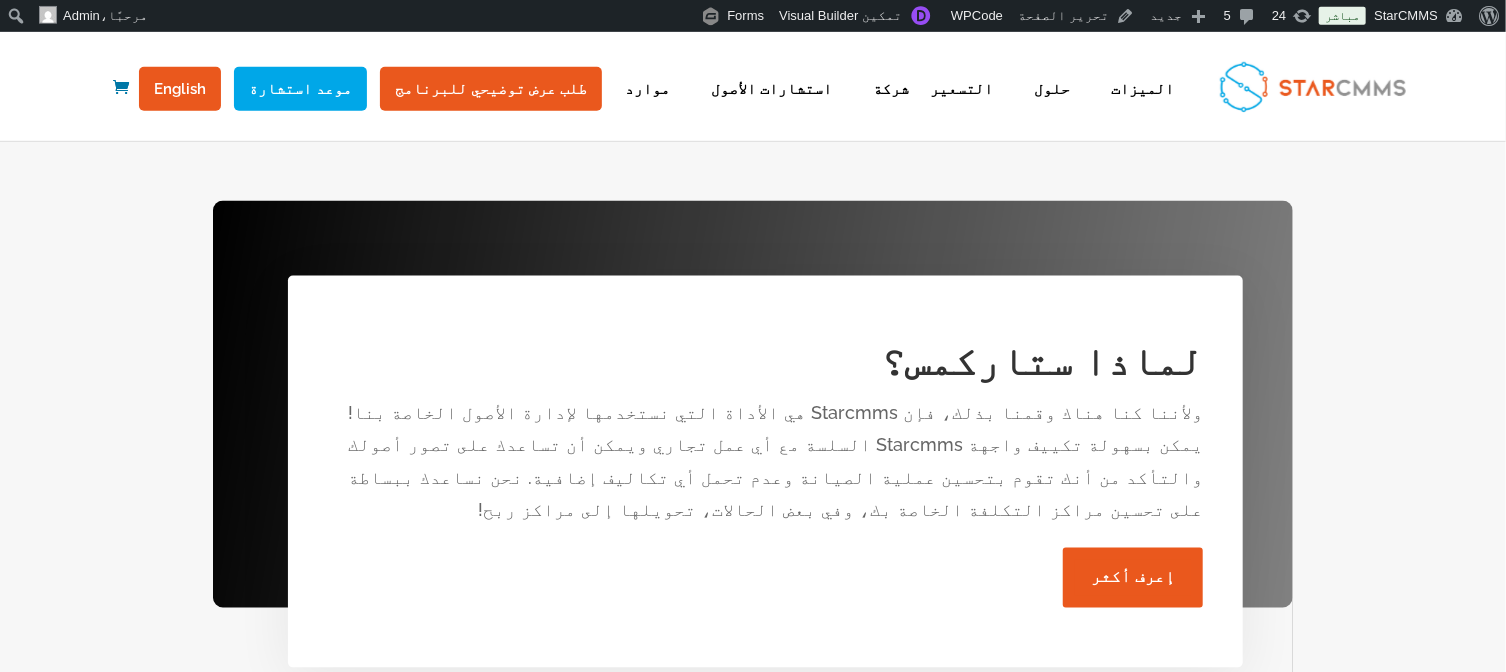click on "ولأننا كنا هناك وقمنا بذلك، فإن Starcmms هي الأداة التي نستخدمها لإدارة الأصول الخاصة بنا! يمكن بسهولة تكييف واجهة Starcmms السلسة مع أي عمل تجاري ويمكن أن تساعدك على تصور أصولك والتأكد من أنك تقوم بتحسين عملية الصيانة وعدم تحمل أي تكاليف إضافية. نحن نساعدك ببساطة على تحسين مراكز التكلفة الخاصة بك، وفي بعض الحالات، تحويلها إلى مراكز ربح!" at bounding box center (765, 463) 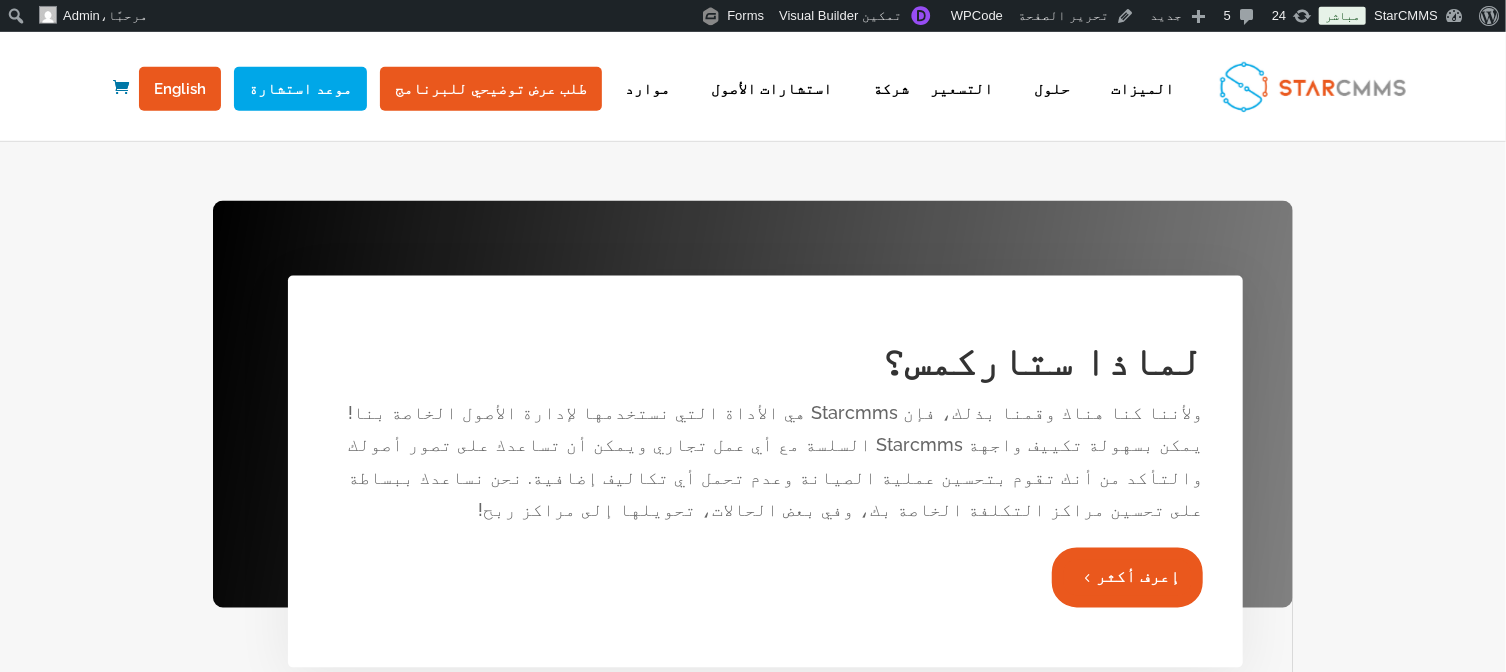 click on "إعرف أكثر" at bounding box center (1127, 578) 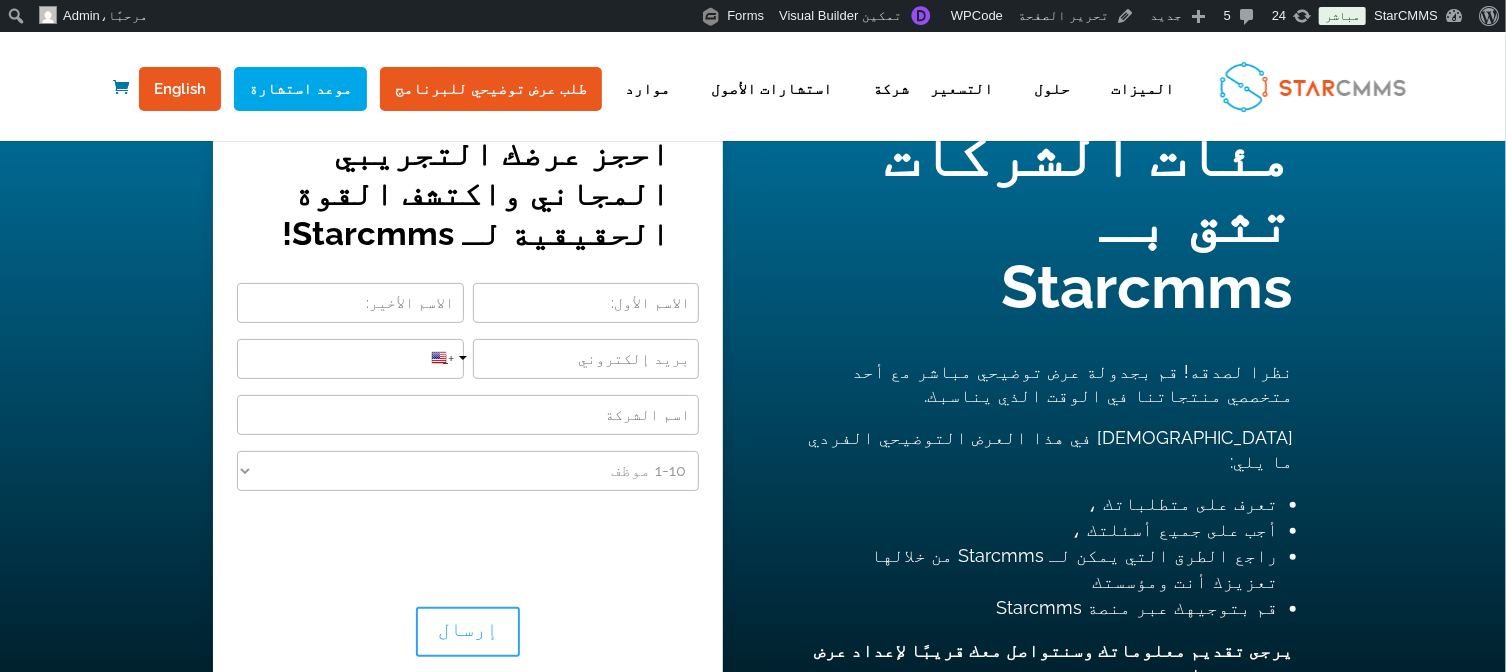 scroll, scrollTop: 100, scrollLeft: 0, axis: vertical 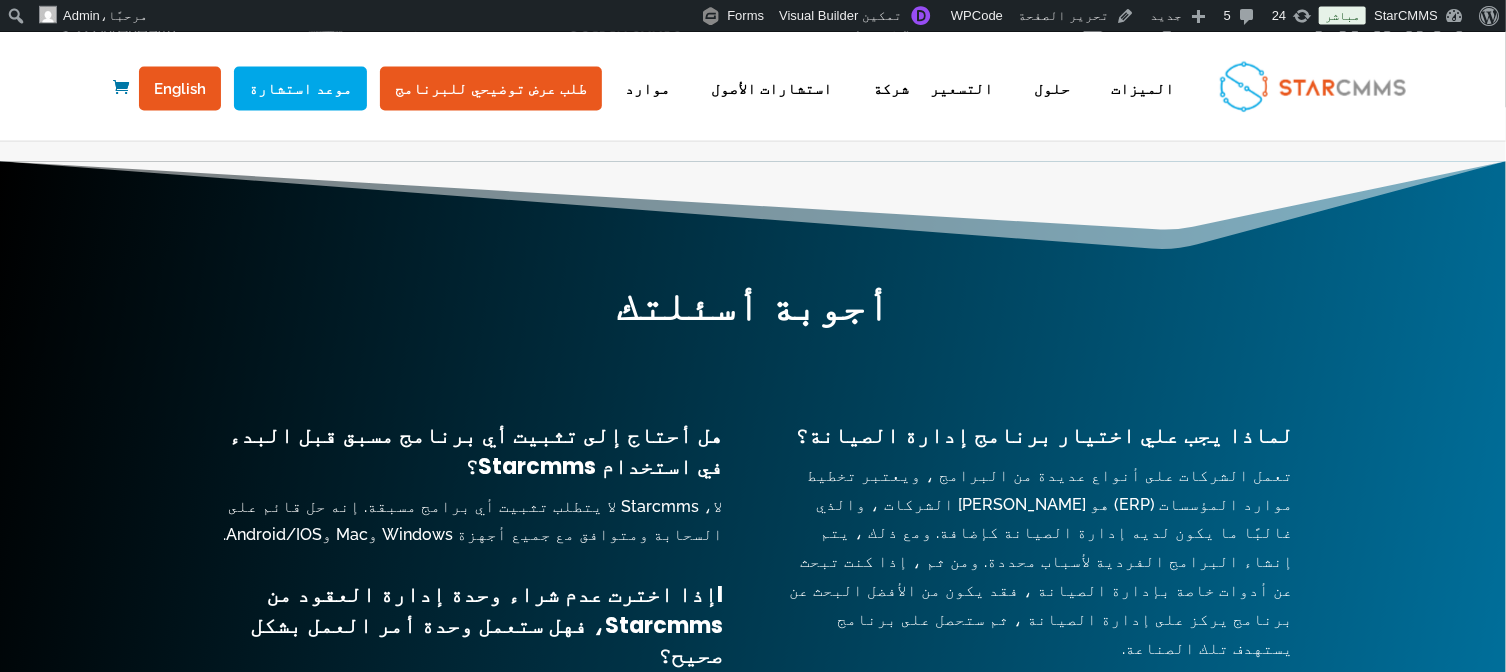click on "لا، Starcmms لا يتطلب تثبيت أي برامج مسبقة. إنه حل قائم على السحابة ومتوافق مع جميع أجهزة Windows وMac وAndroid/IOS." at bounding box center (468, 523) 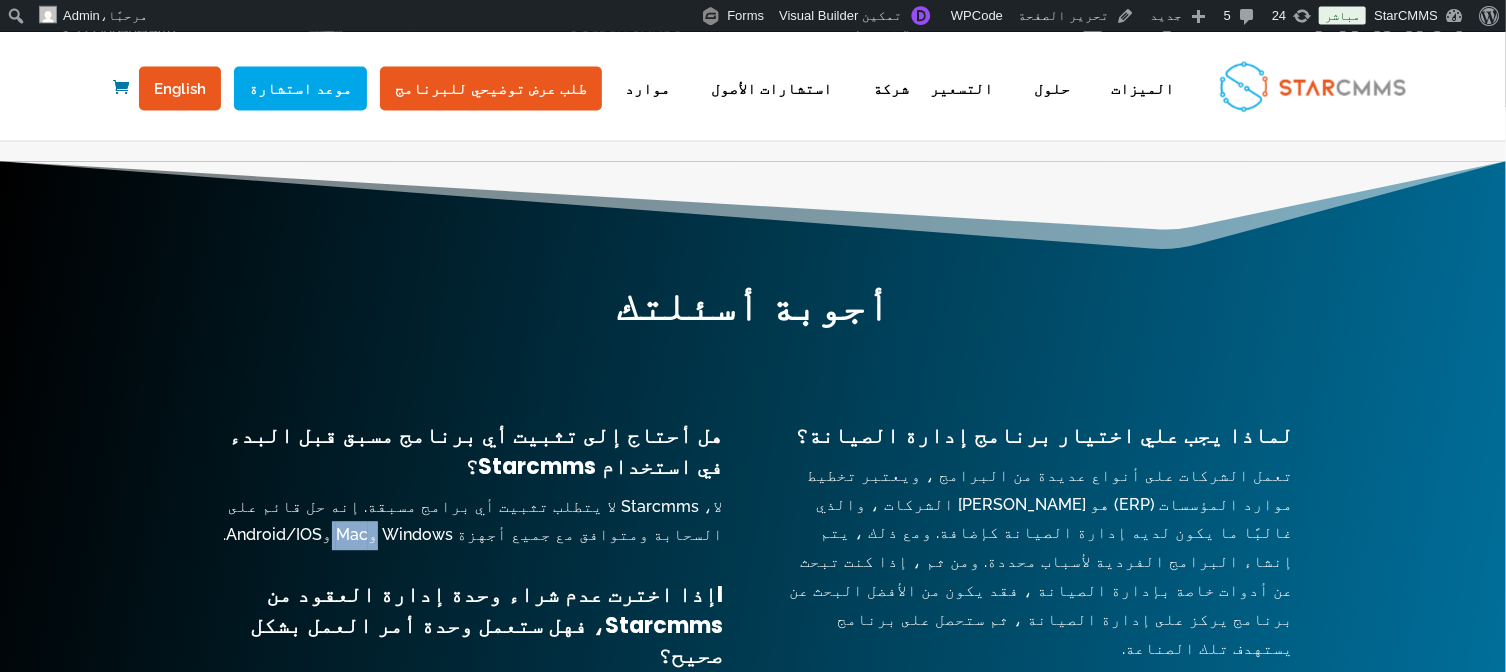 click on "لا، Starcmms لا يتطلب تثبيت أي برامج مسبقة. إنه حل قائم على السحابة ومتوافق مع جميع أجهزة Windows وMac وAndroid/IOS." at bounding box center [468, 523] 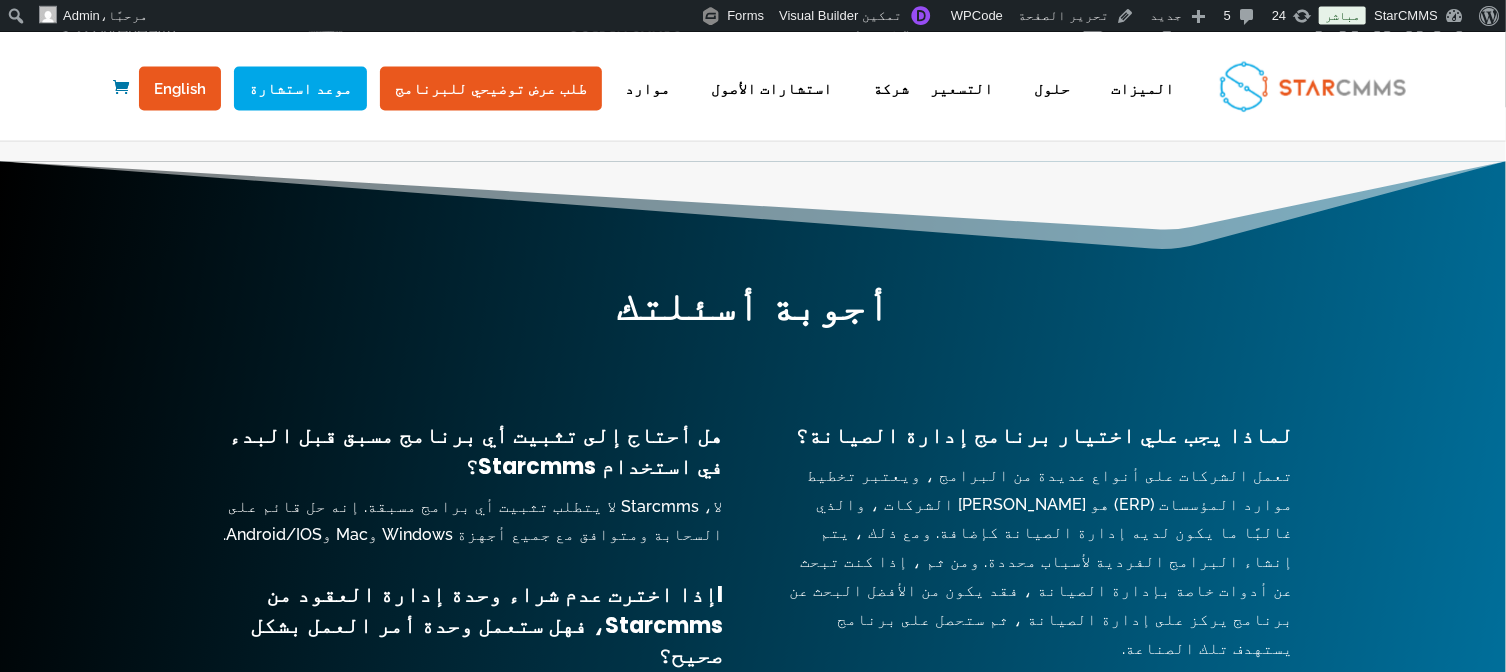 click on "لا، Starcmms لا يتطلب تثبيت أي برامج مسبقة. إنه حل قائم على السحابة ومتوافق مع جميع أجهزة Windows وMac وAndroid/IOS." at bounding box center (468, 523) 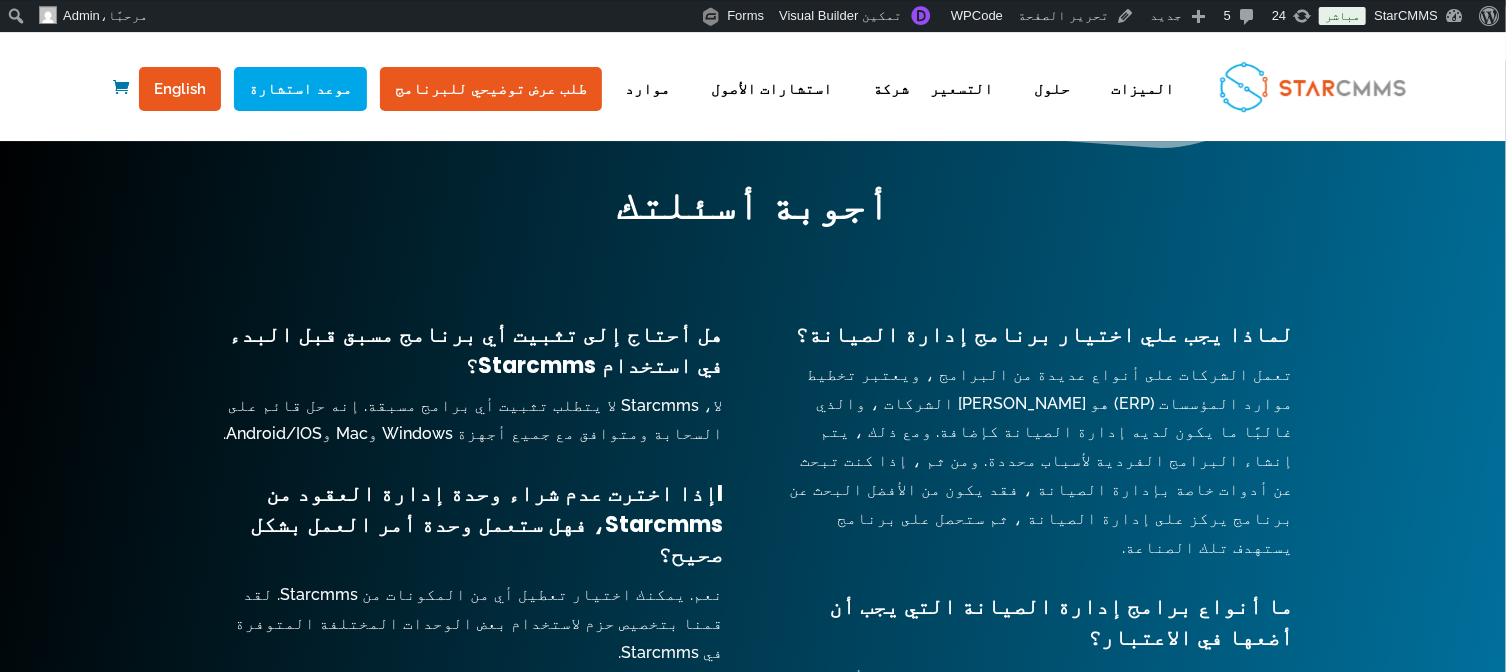 scroll, scrollTop: 2787, scrollLeft: 0, axis: vertical 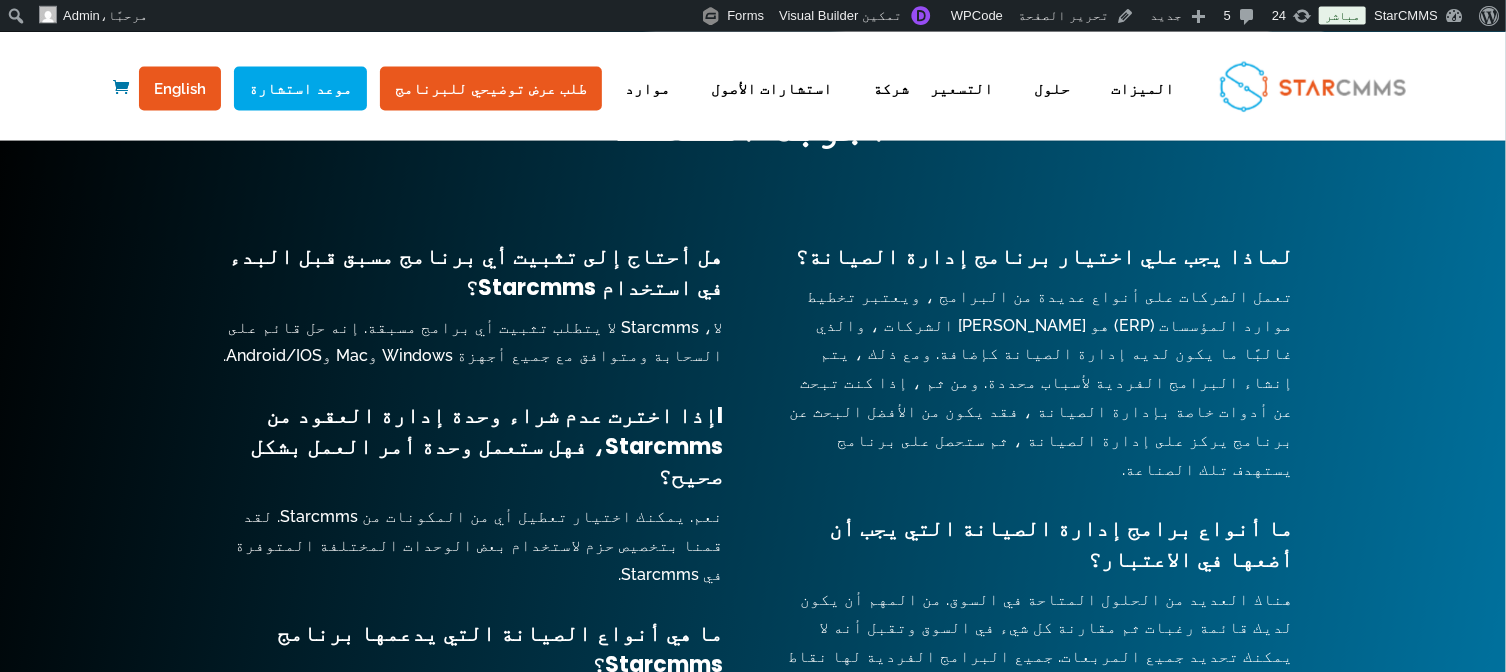 click on "Iإذا اخترت عدم شراء وحدة إدارة العقود من Starcmms، فهل ستعمل وحدة أمر العمل بشكل صحيح؟" at bounding box center (486, 447) 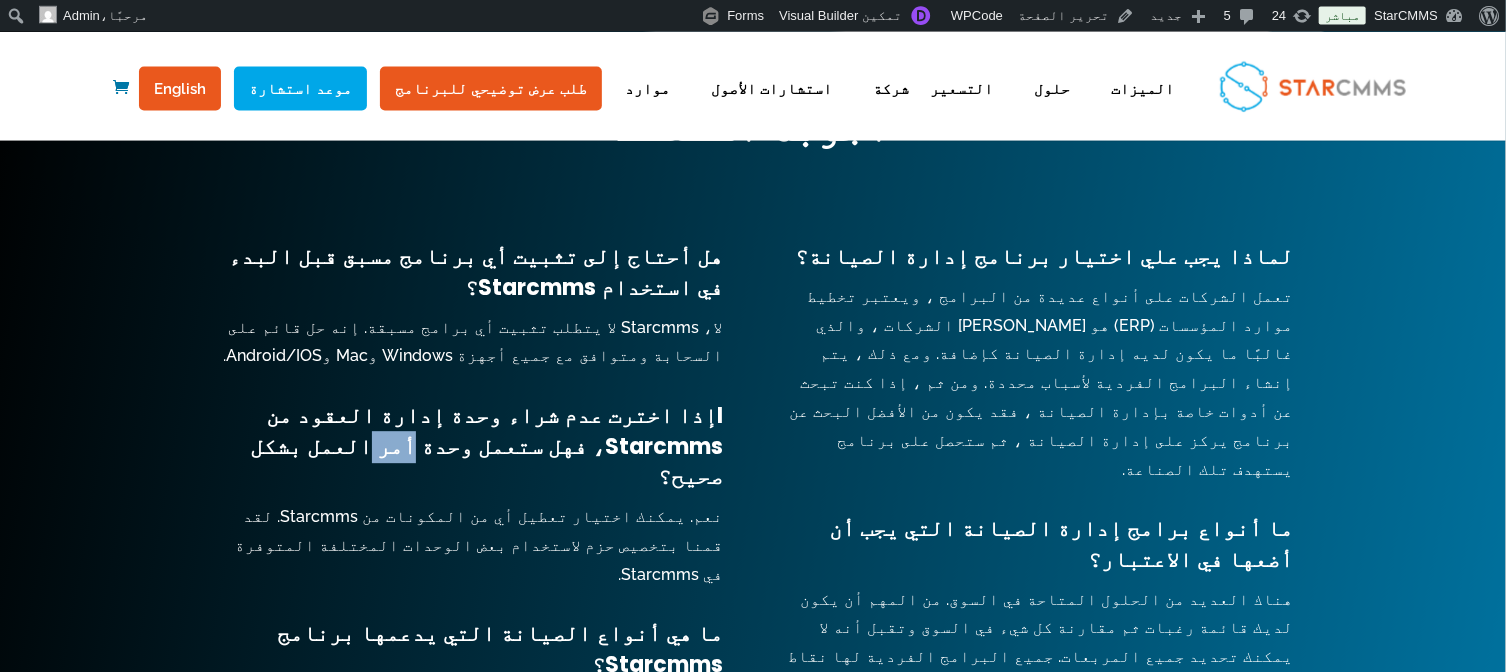 click on "Iإذا اخترت عدم شراء وحدة إدارة العقود من Starcmms، فهل ستعمل وحدة أمر العمل بشكل صحيح؟" at bounding box center (486, 447) 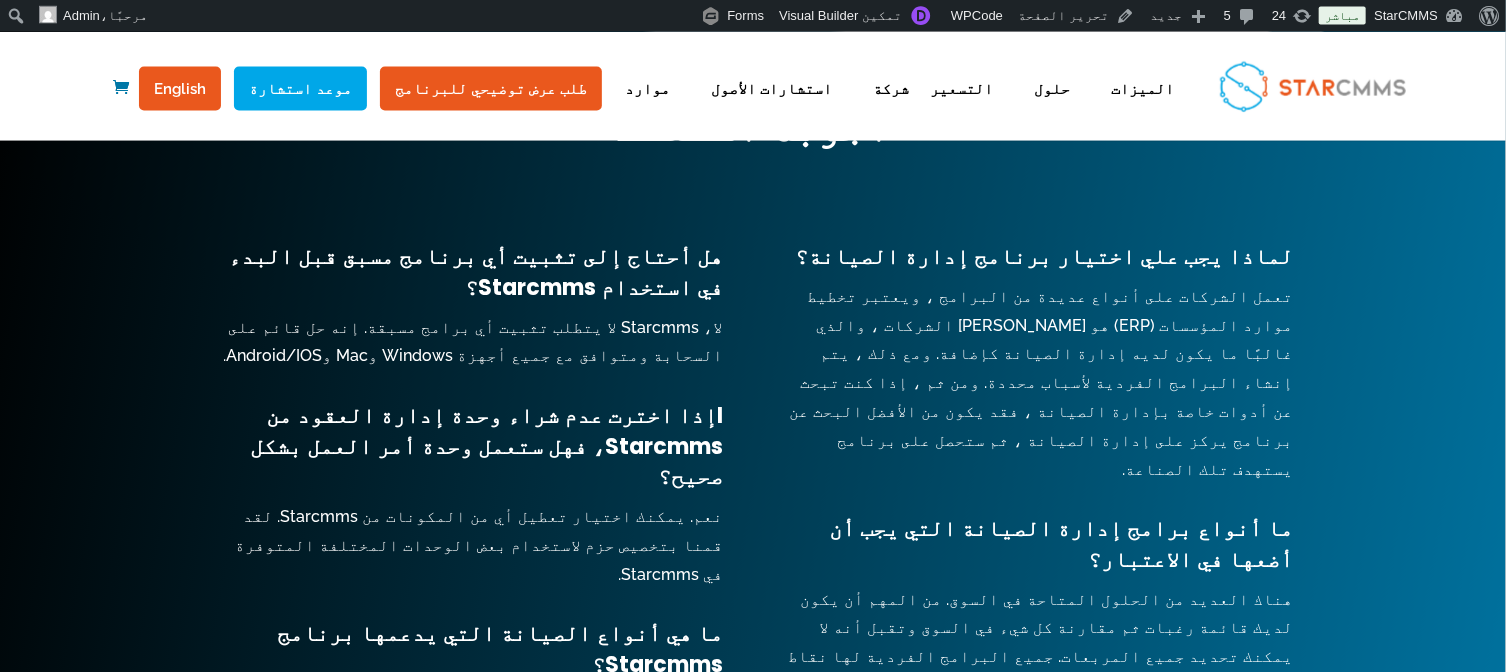 click on "Iإذا اخترت عدم شراء وحدة إدارة العقود من Starcmms، فهل ستعمل وحدة أمر العمل بشكل صحيح؟" at bounding box center (486, 447) 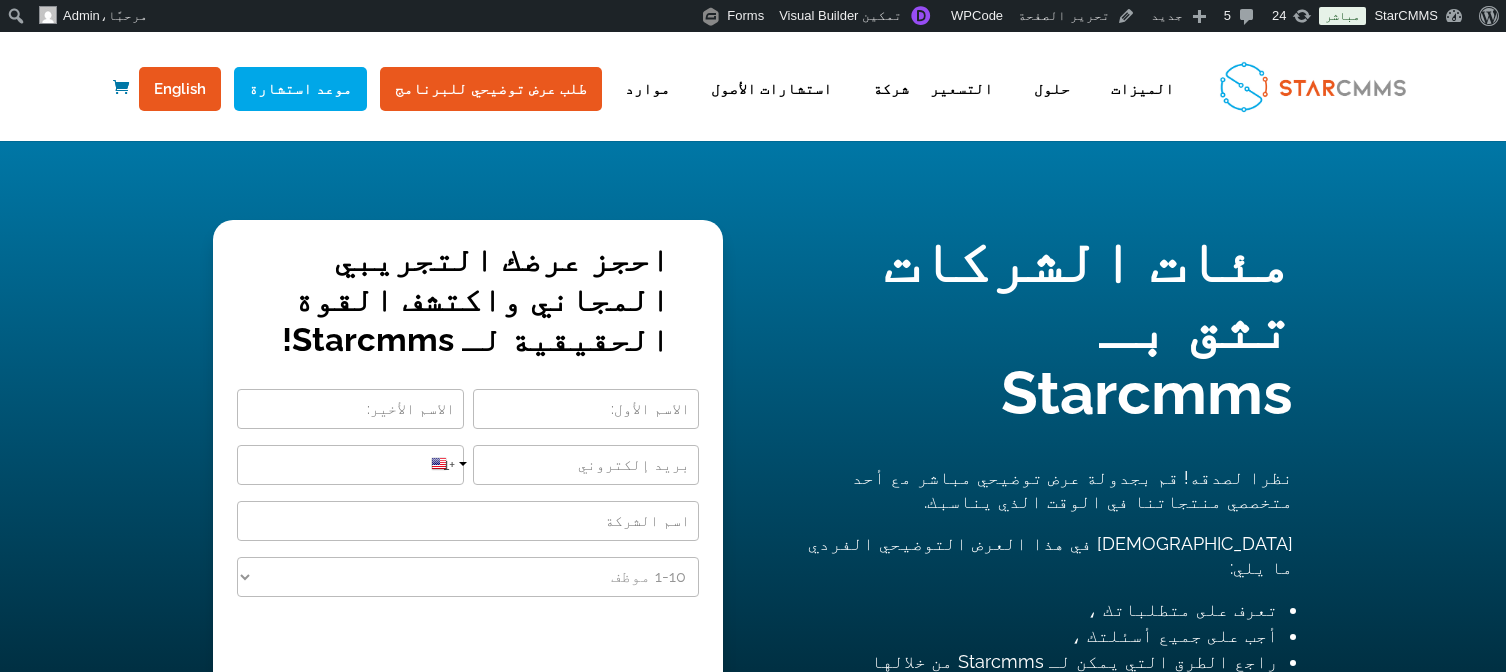 scroll, scrollTop: 0, scrollLeft: 0, axis: both 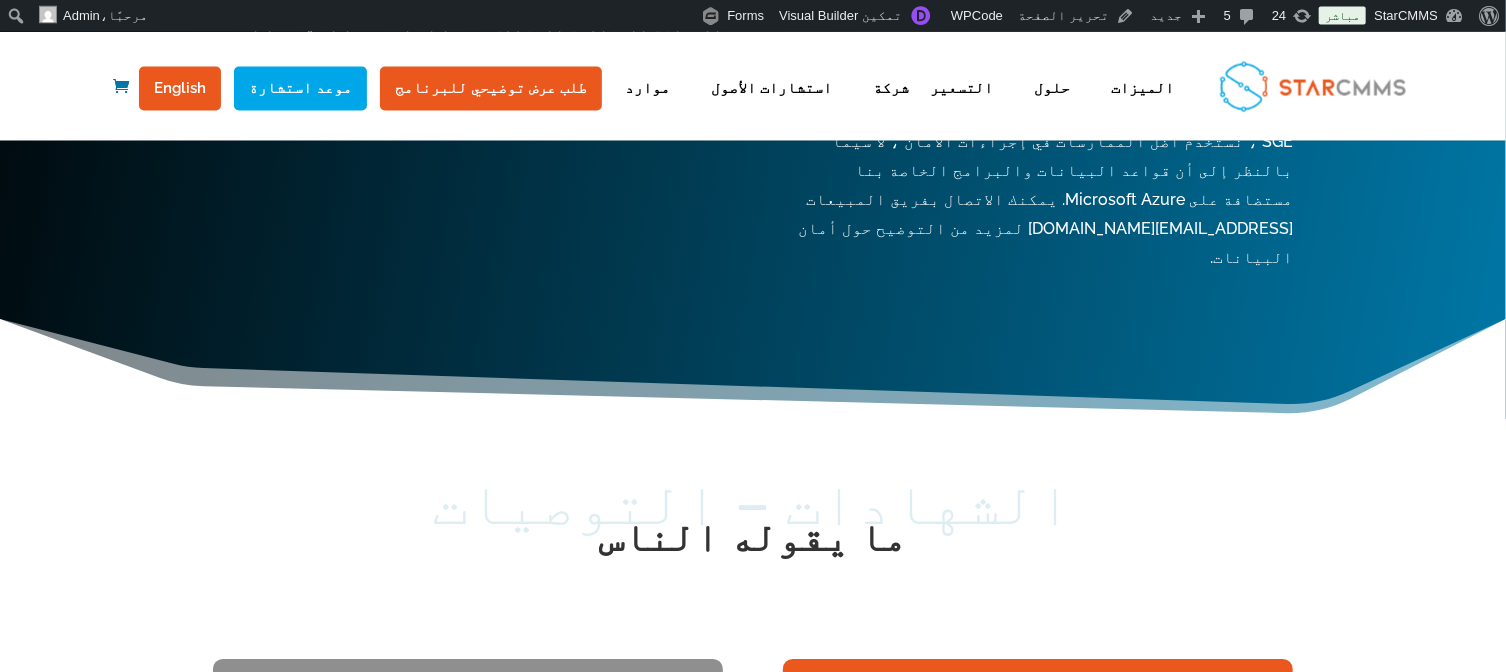 click on "مغسلة الرمال الذهبية" at bounding box center (550, 917) 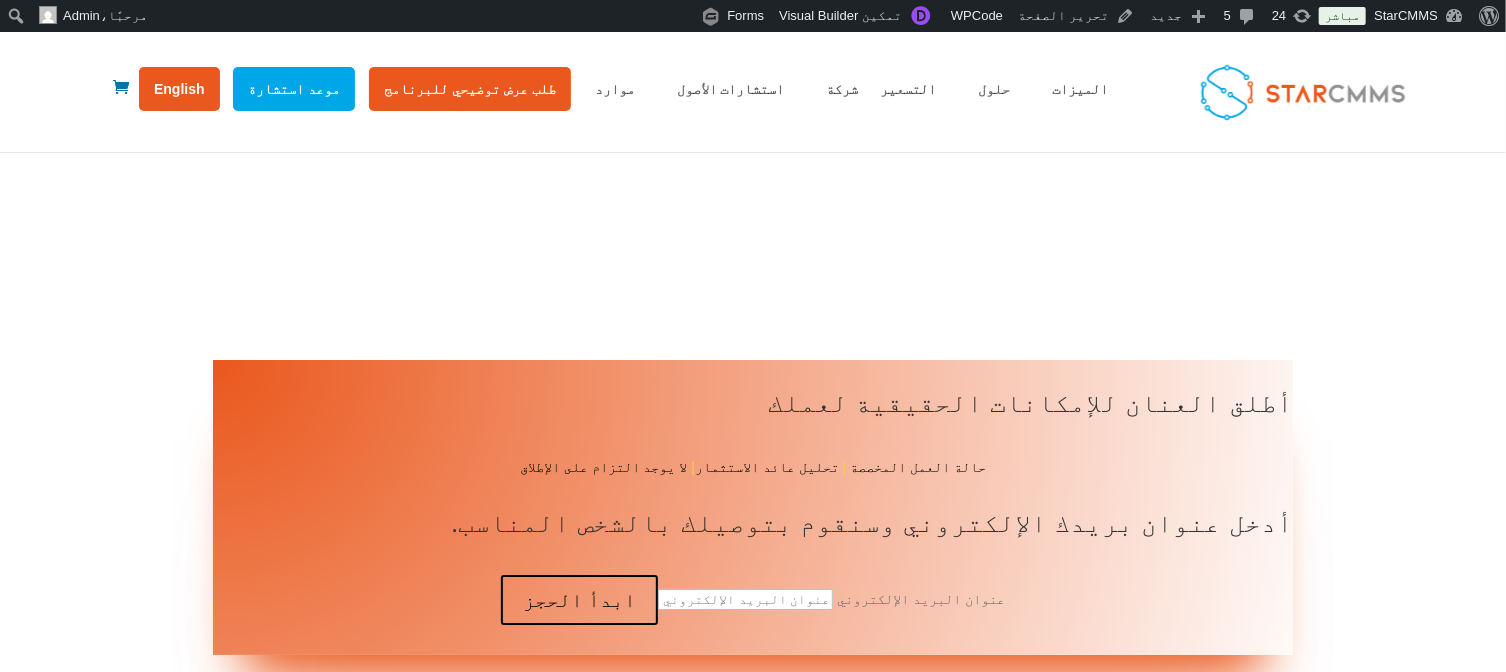 scroll, scrollTop: 3548, scrollLeft: 0, axis: vertical 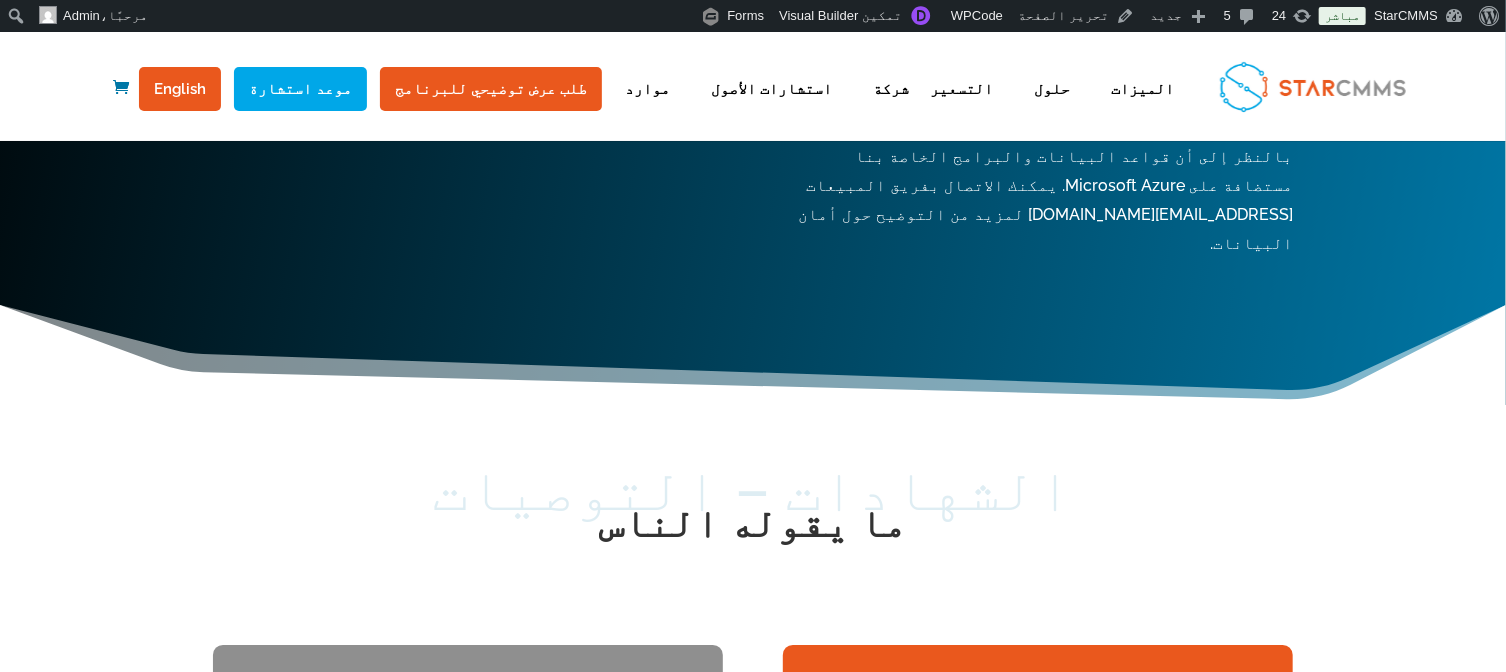 click on "سواء كان تطبيق جوال غني بالميزات استخدمه طاقمنا 24/7 أو تطبيق ويب نستخدمه للتخطيط للصيانة الوقائية أو الاستجابة لحالات الطوارئ، فقد زادت كفاءة قسم الصيانة لدينا بشكل ملحوظ بفضل Starcmms." at bounding box center [499, 767] 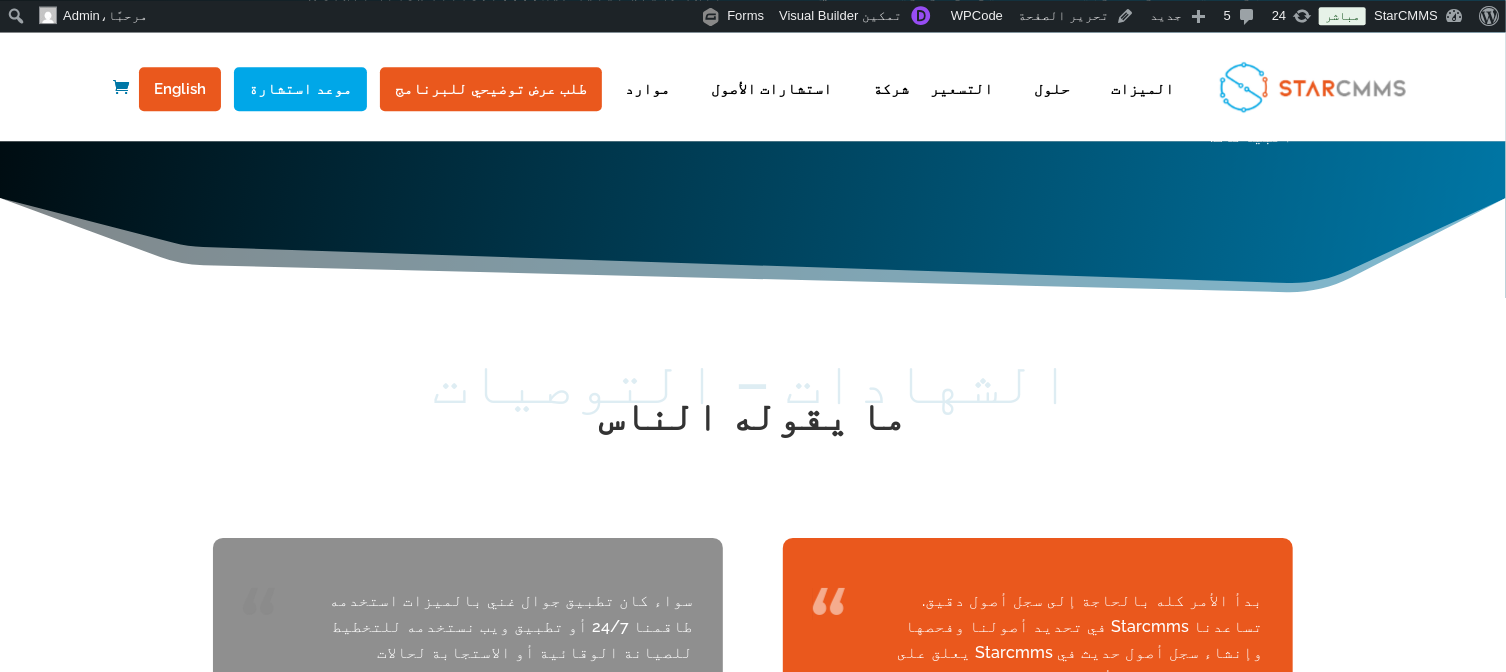 scroll, scrollTop: 3740, scrollLeft: 0, axis: vertical 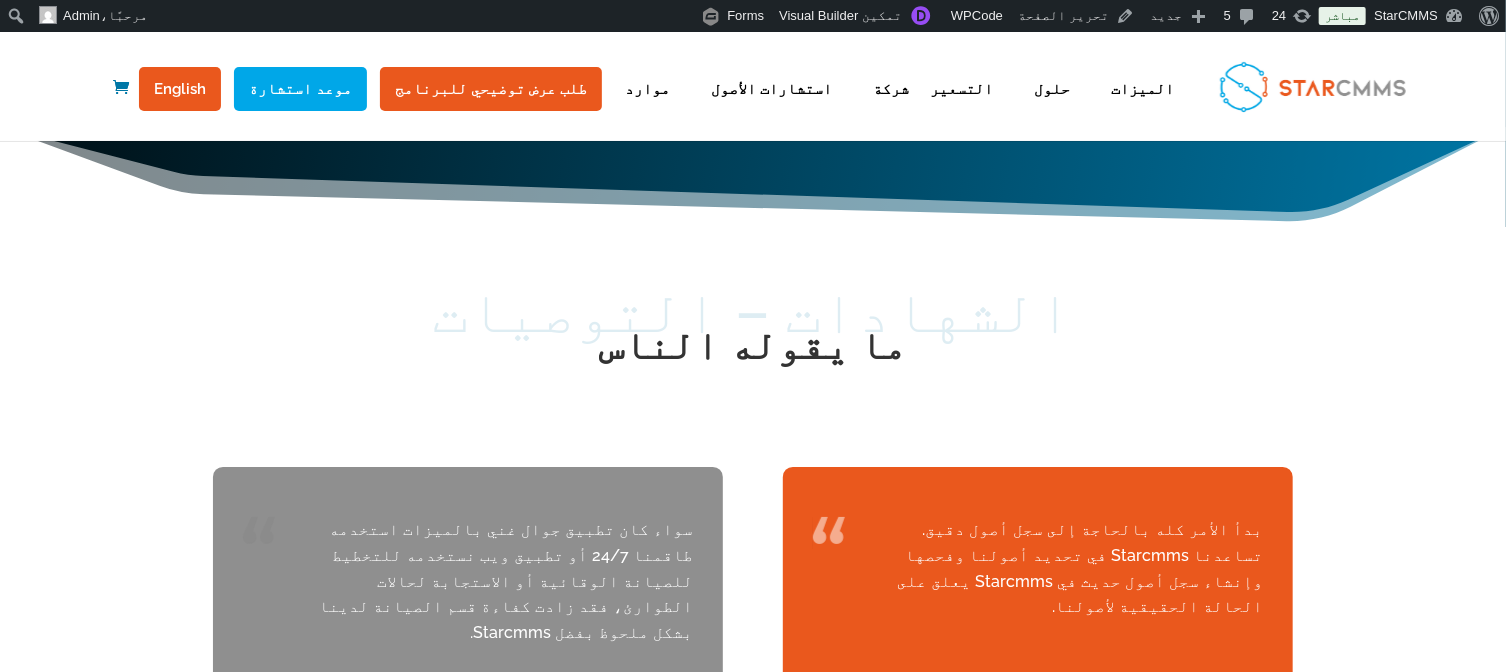 click on "المدير الماليو مجموعة ادفكت" at bounding box center (591, 1046) 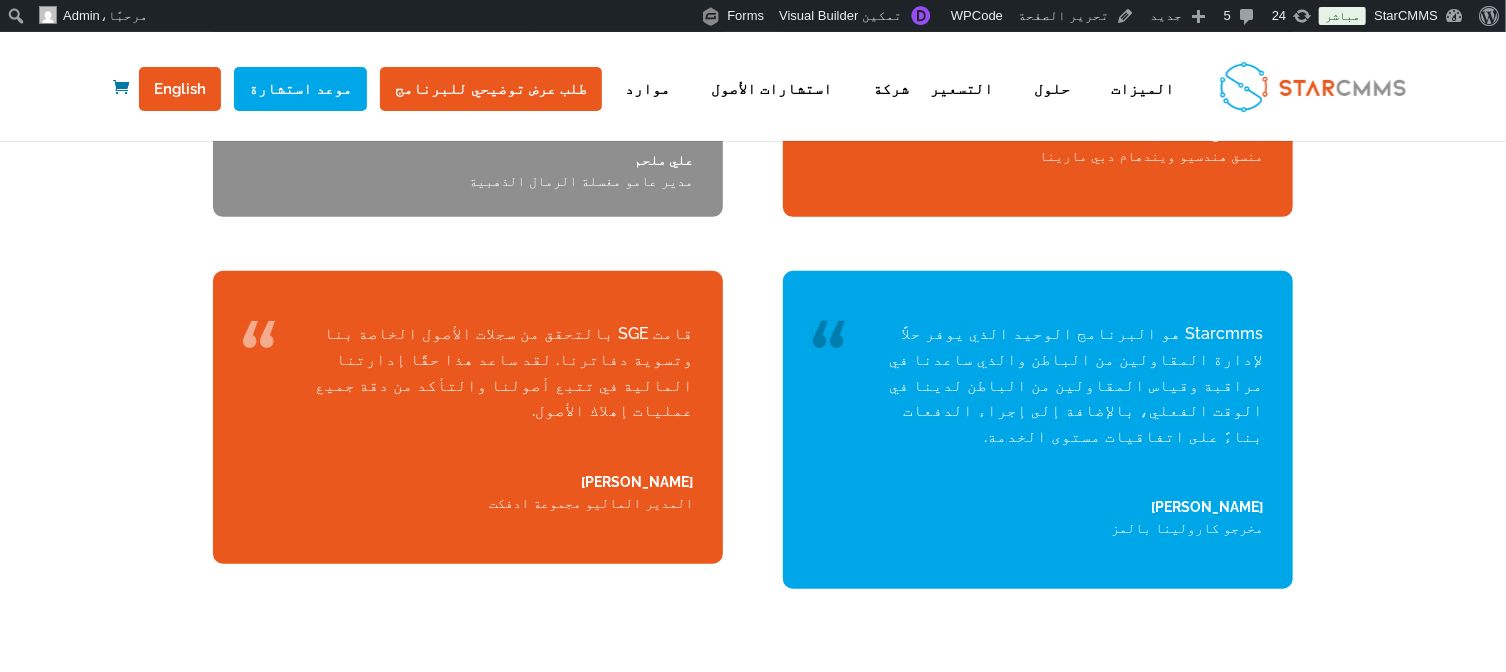 click on "أدخل عنوان بريدك الإلكتروني وسنقوم بتوصيلك بالشخص المناسب." at bounding box center (753, 1004) 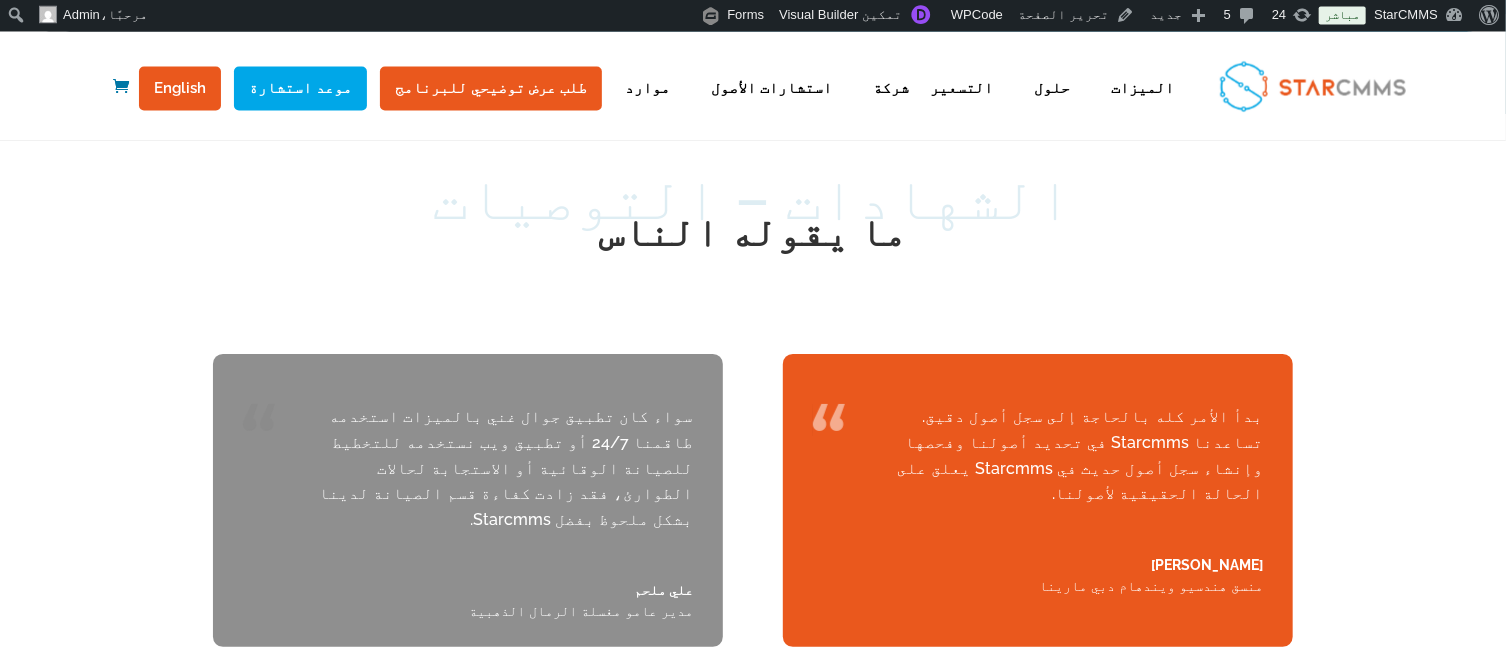 scroll, scrollTop: 3747, scrollLeft: 0, axis: vertical 